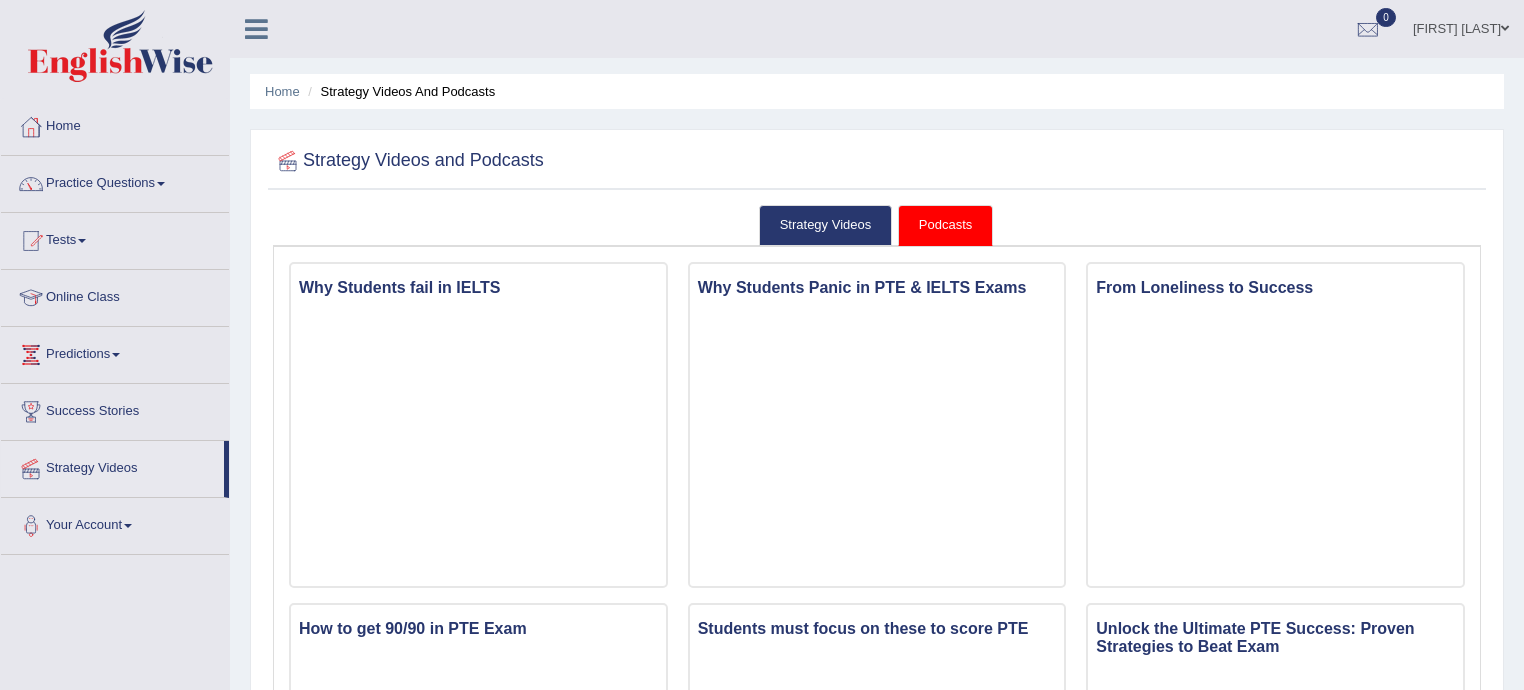 scroll, scrollTop: 545, scrollLeft: 0, axis: vertical 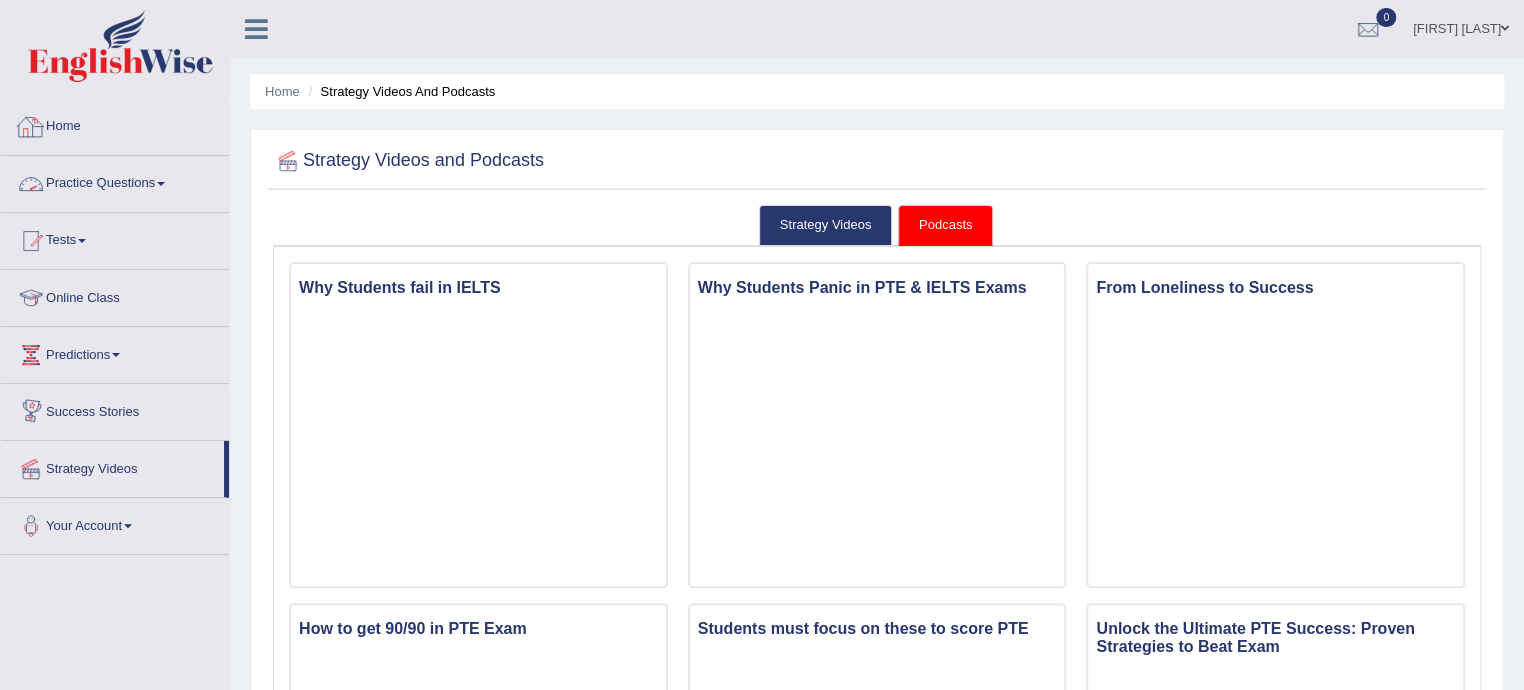 click on "Home" at bounding box center (115, 124) 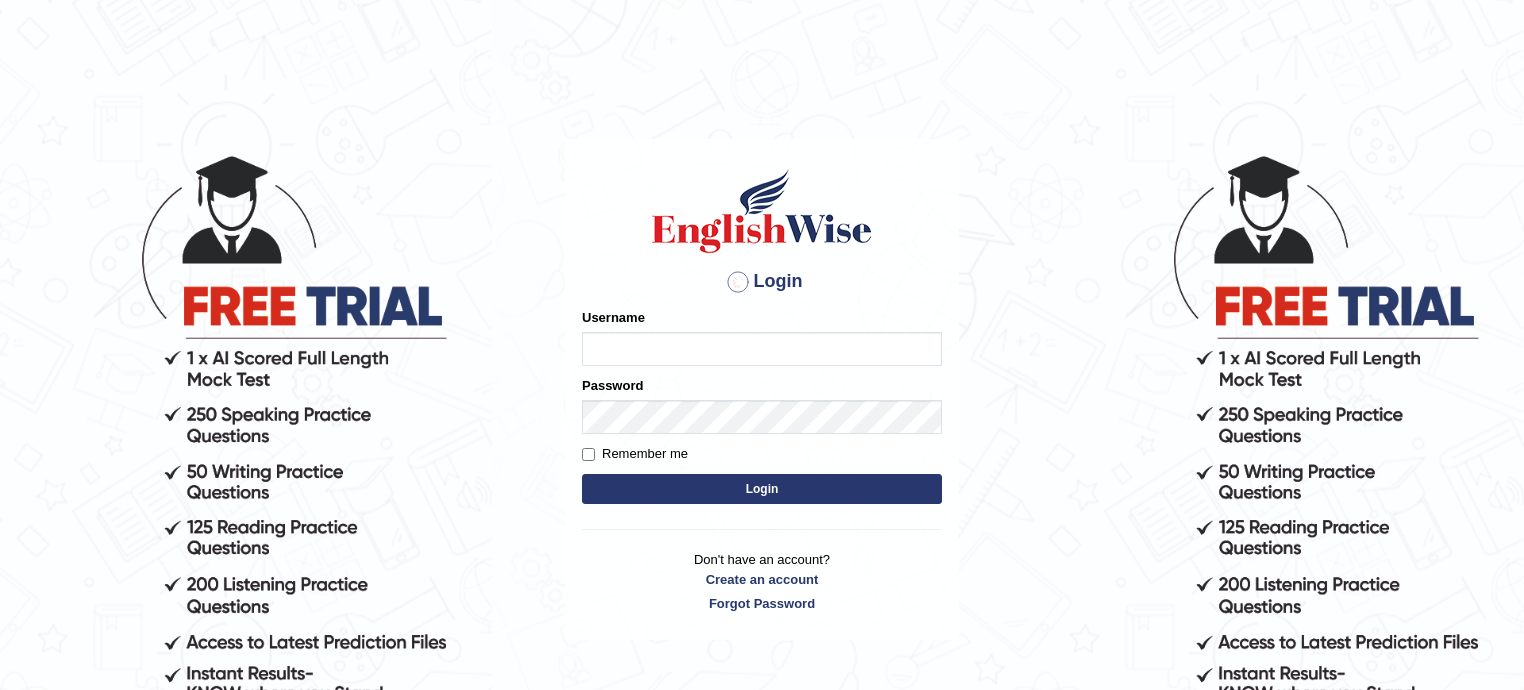 scroll, scrollTop: 0, scrollLeft: 0, axis: both 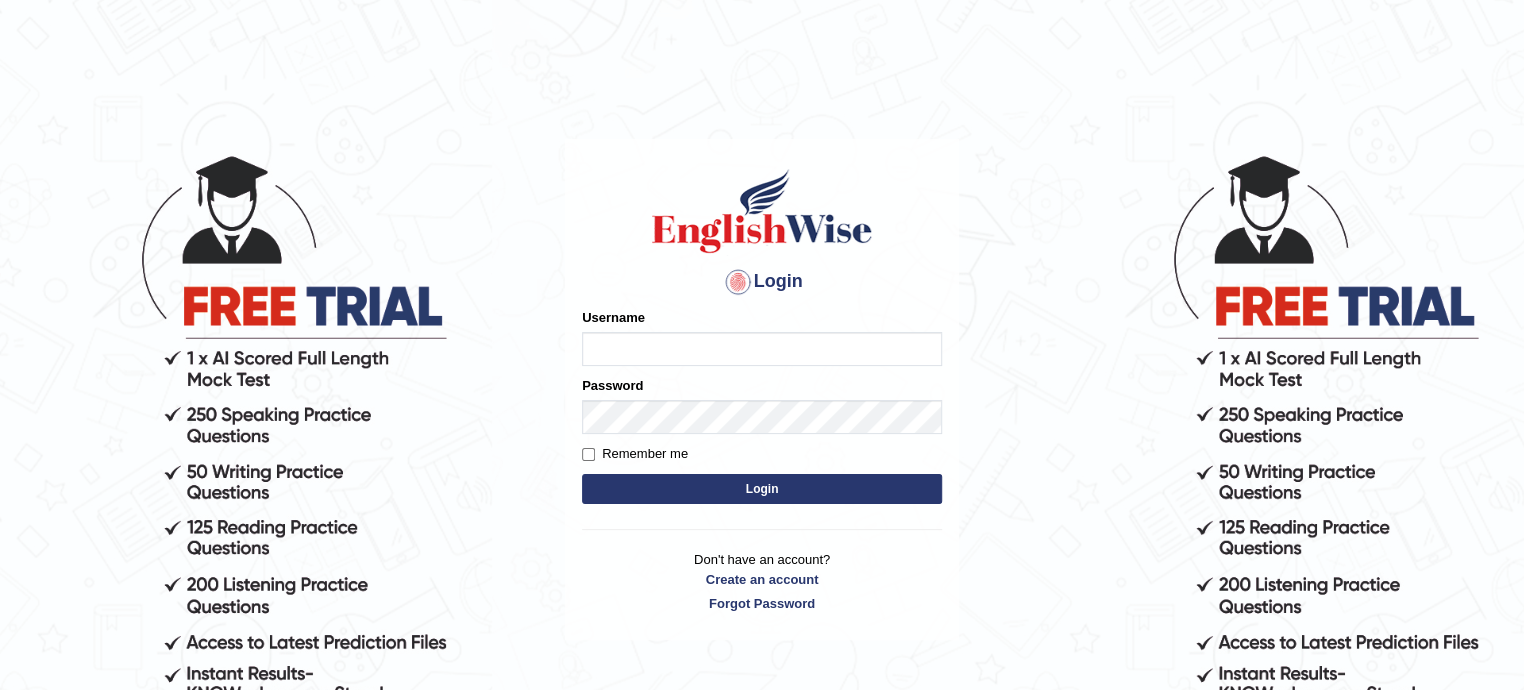 type on "[LAST]" 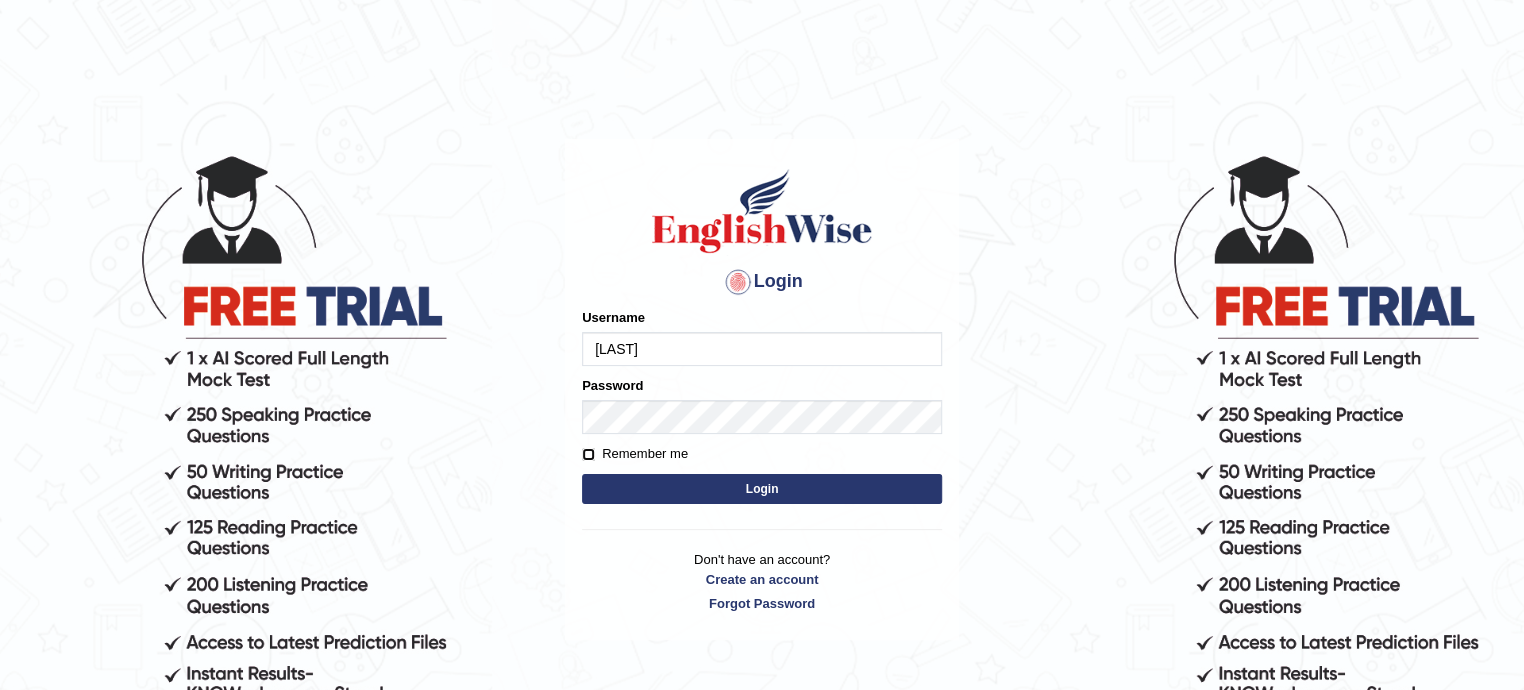 click on "Remember me" at bounding box center [588, 454] 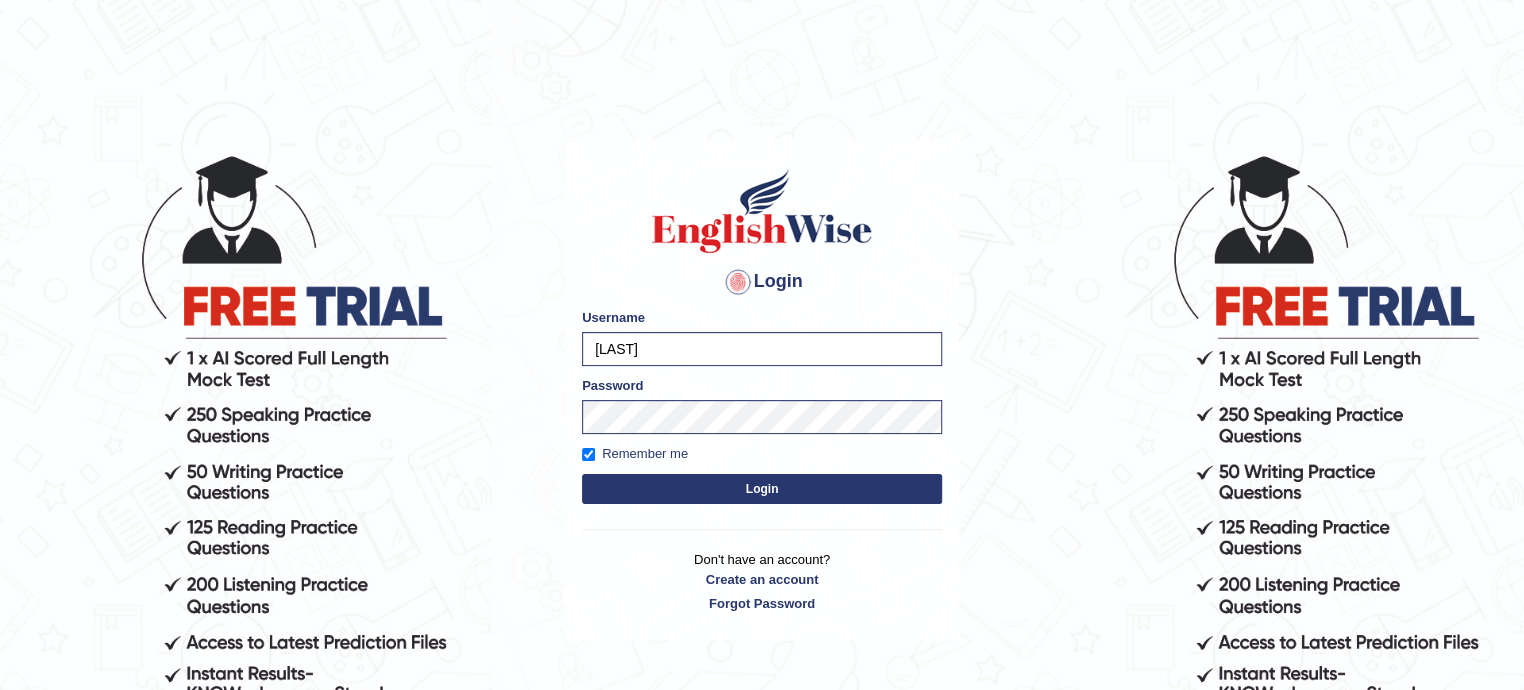 click on "Login" at bounding box center [762, 489] 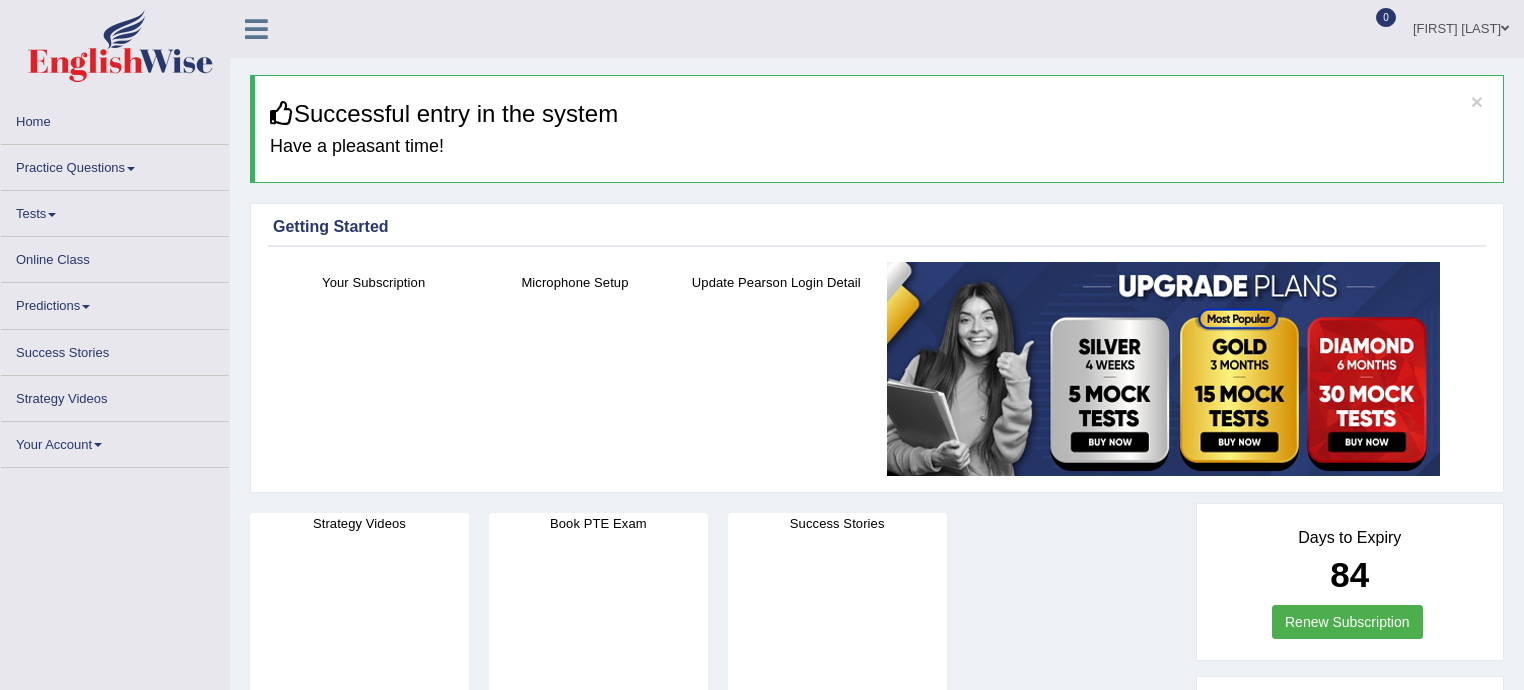 scroll, scrollTop: 0, scrollLeft: 0, axis: both 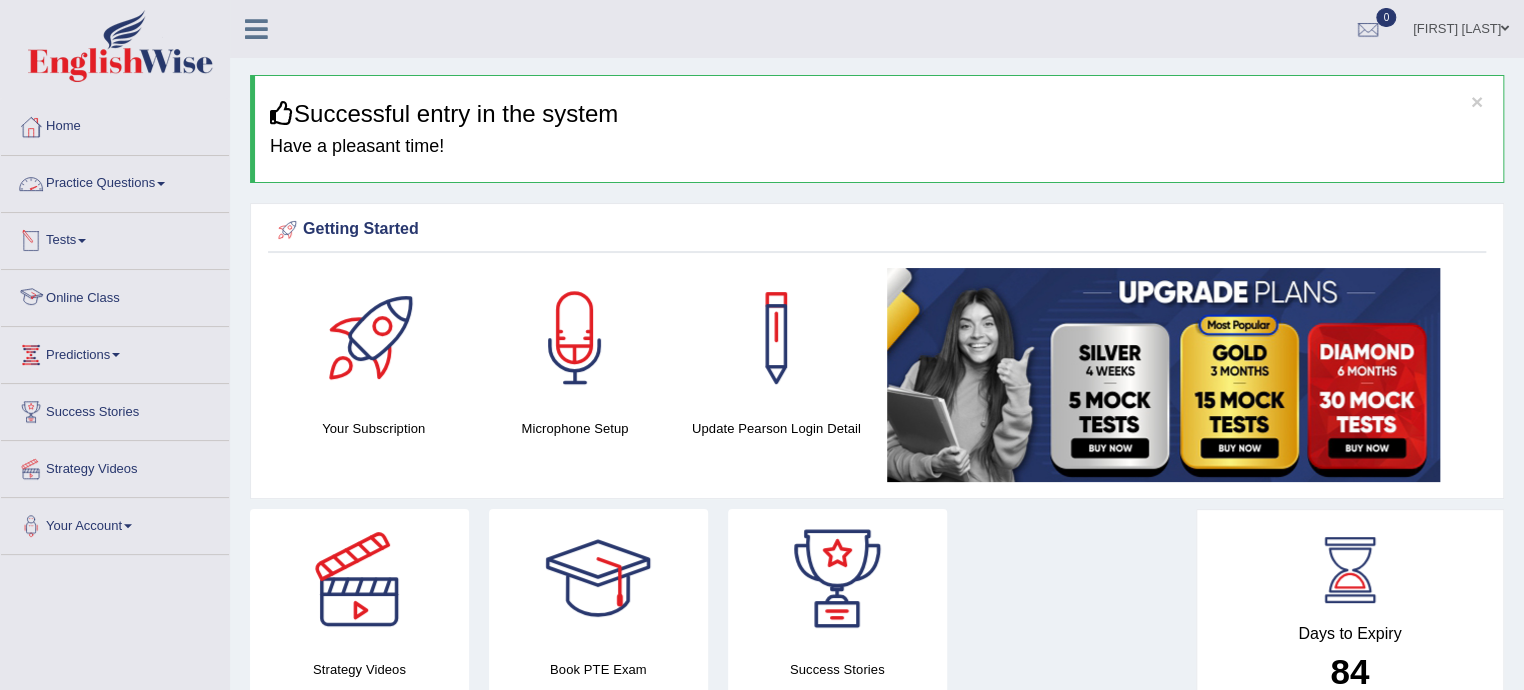 click on "Online Class" at bounding box center (115, 295) 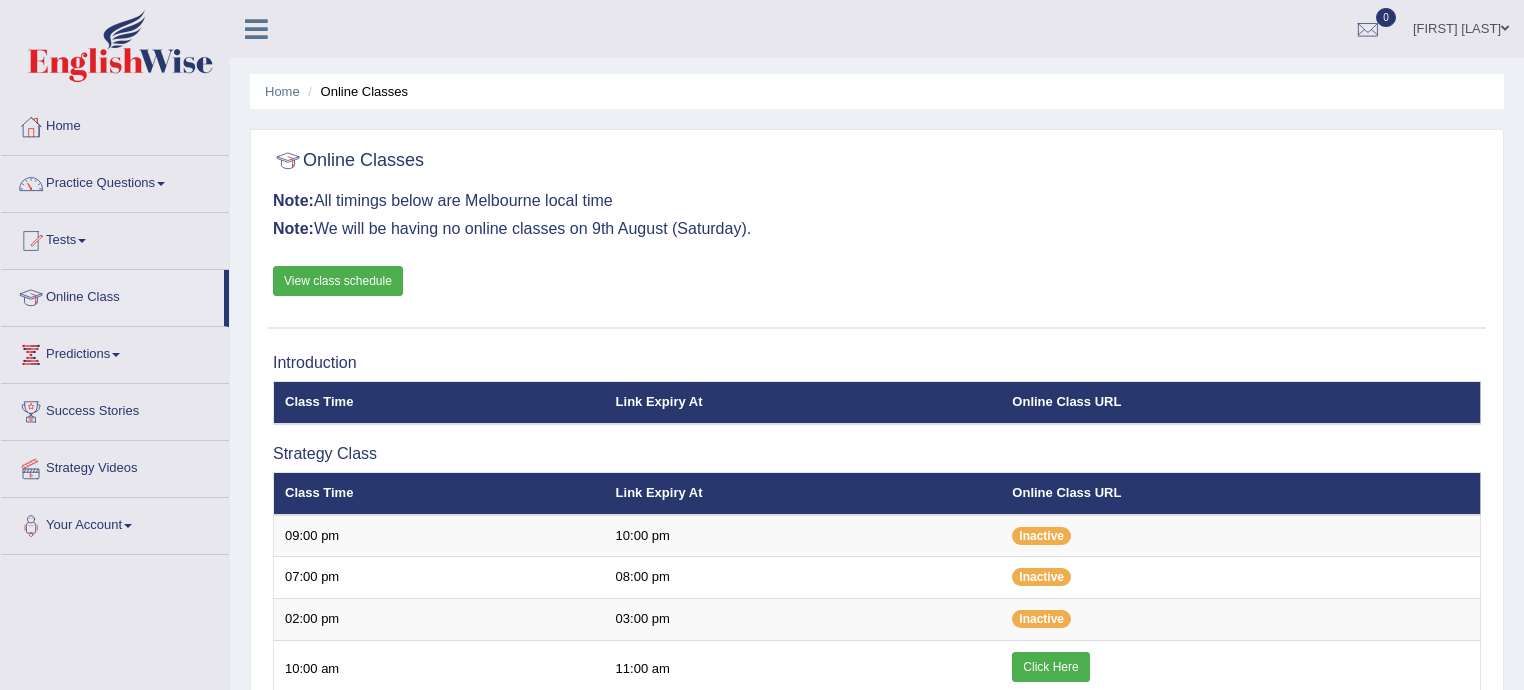 scroll, scrollTop: 0, scrollLeft: 0, axis: both 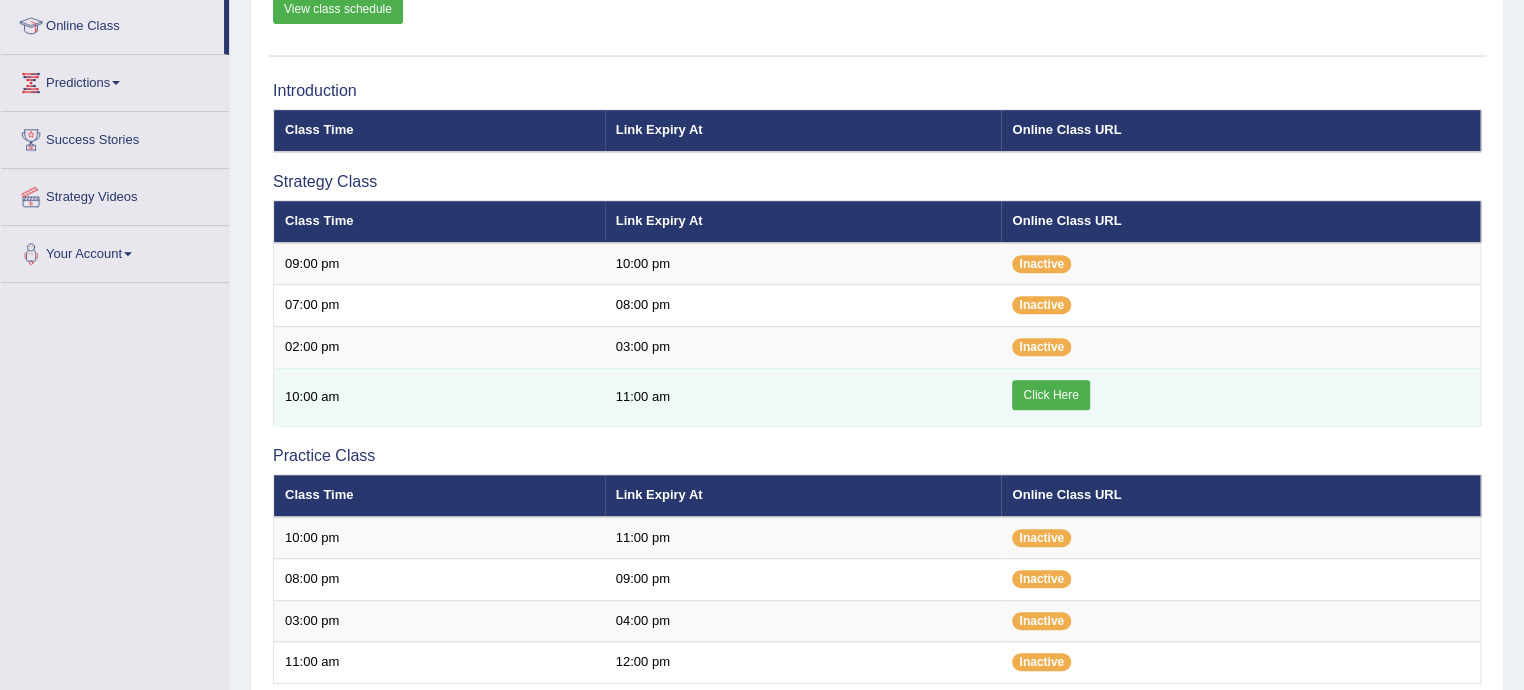 click on "Click Here" at bounding box center [1050, 395] 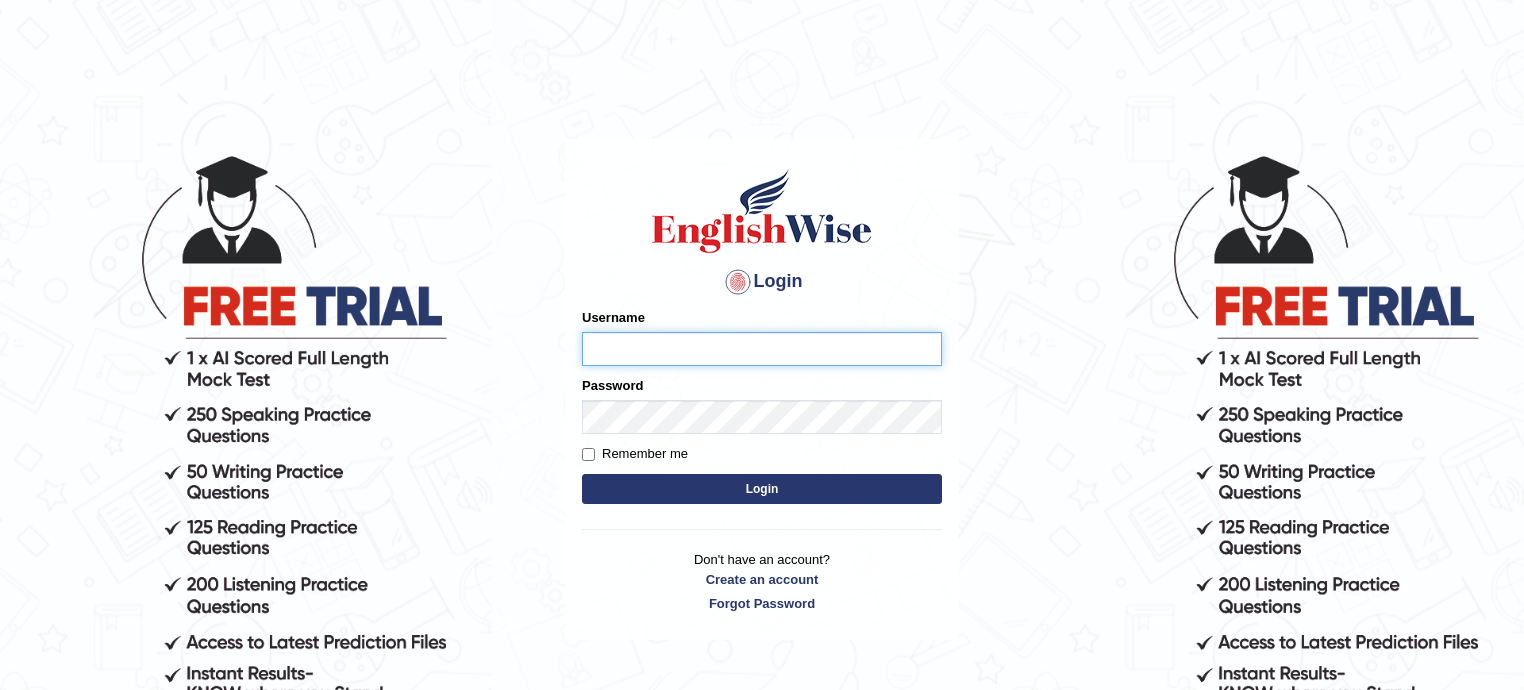 scroll, scrollTop: 0, scrollLeft: 0, axis: both 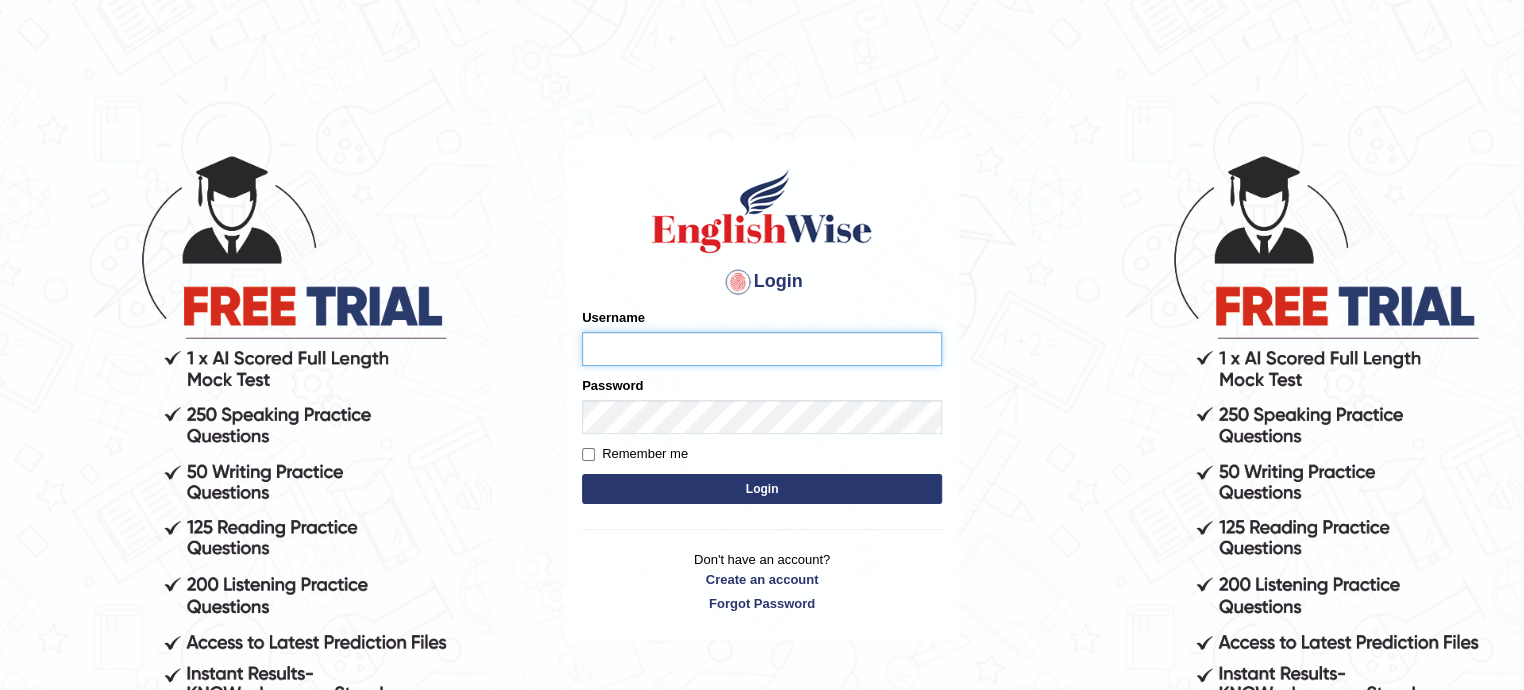 type on "sprajapati" 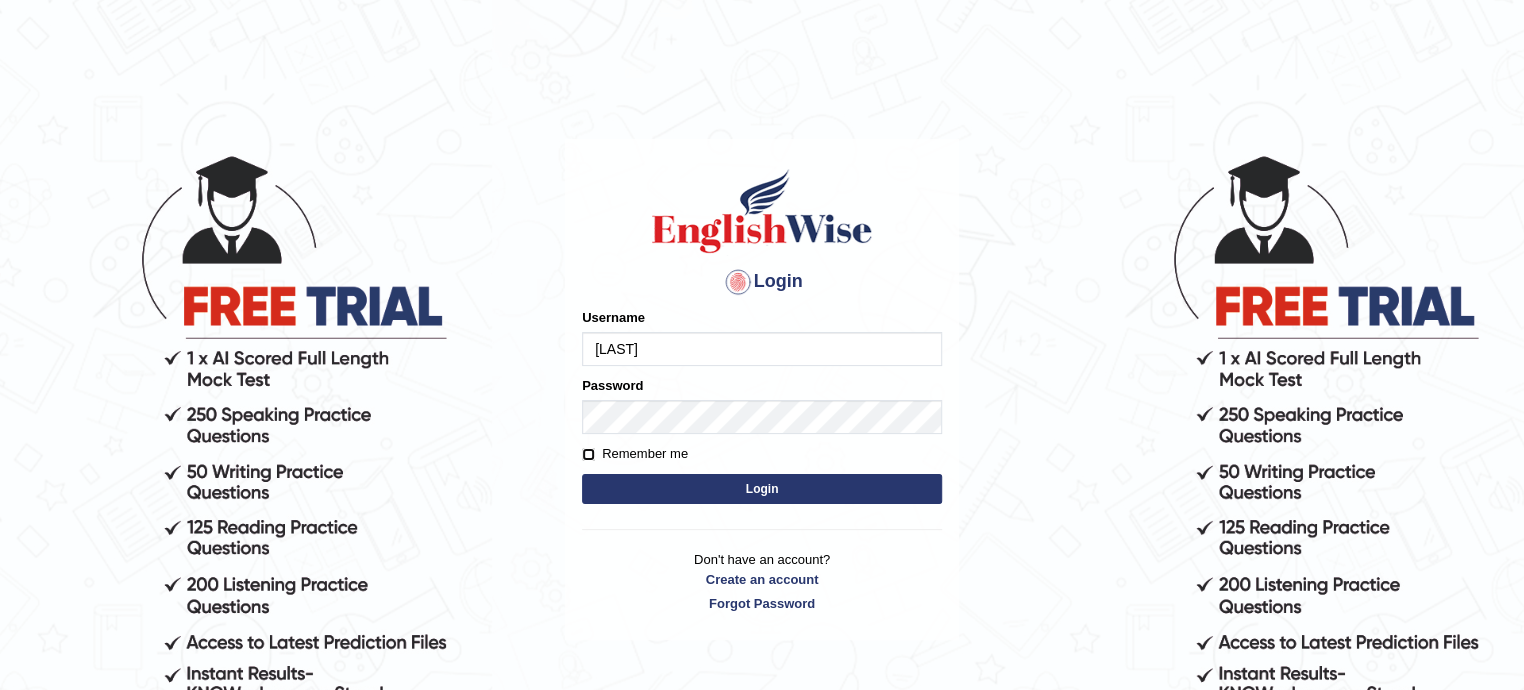 click on "Remember me" at bounding box center [588, 454] 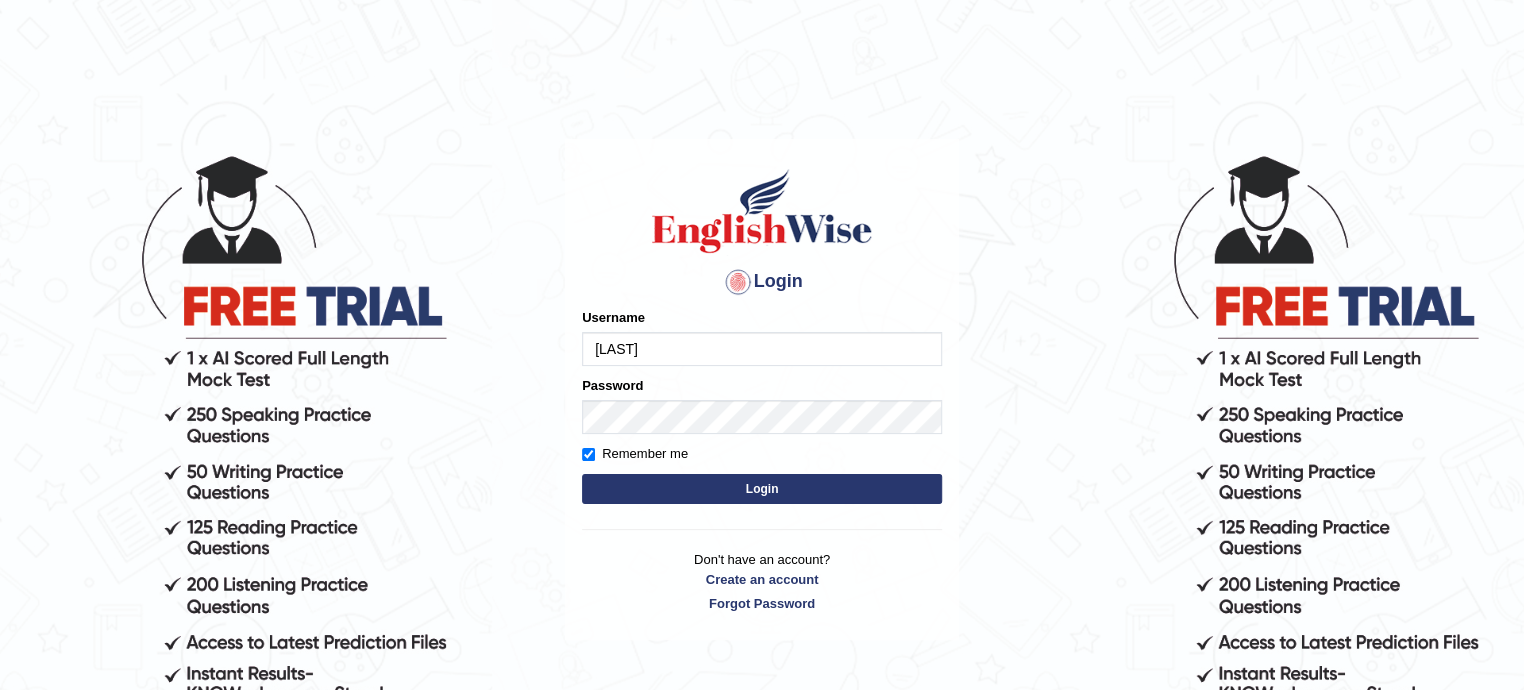 click on "Login" at bounding box center (762, 489) 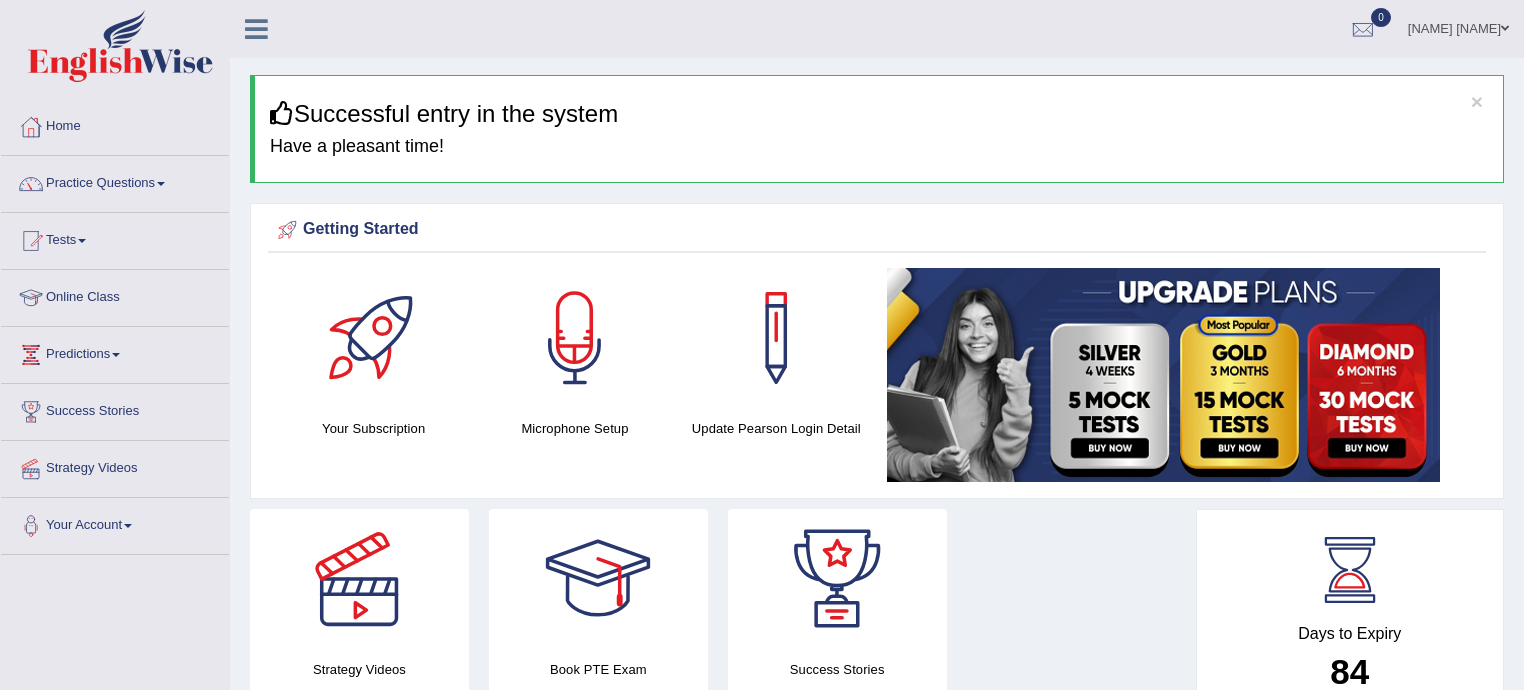 scroll, scrollTop: 0, scrollLeft: 0, axis: both 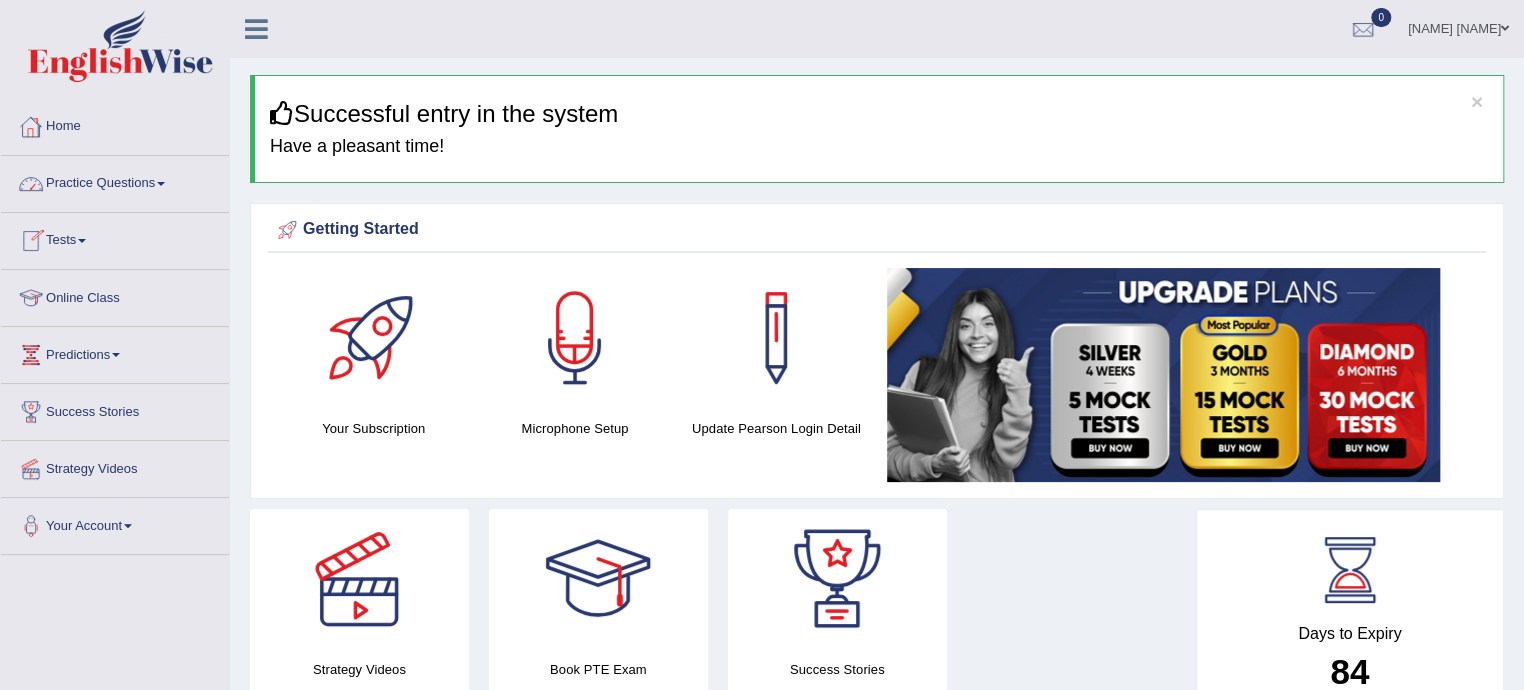 click on "Home" at bounding box center [115, 124] 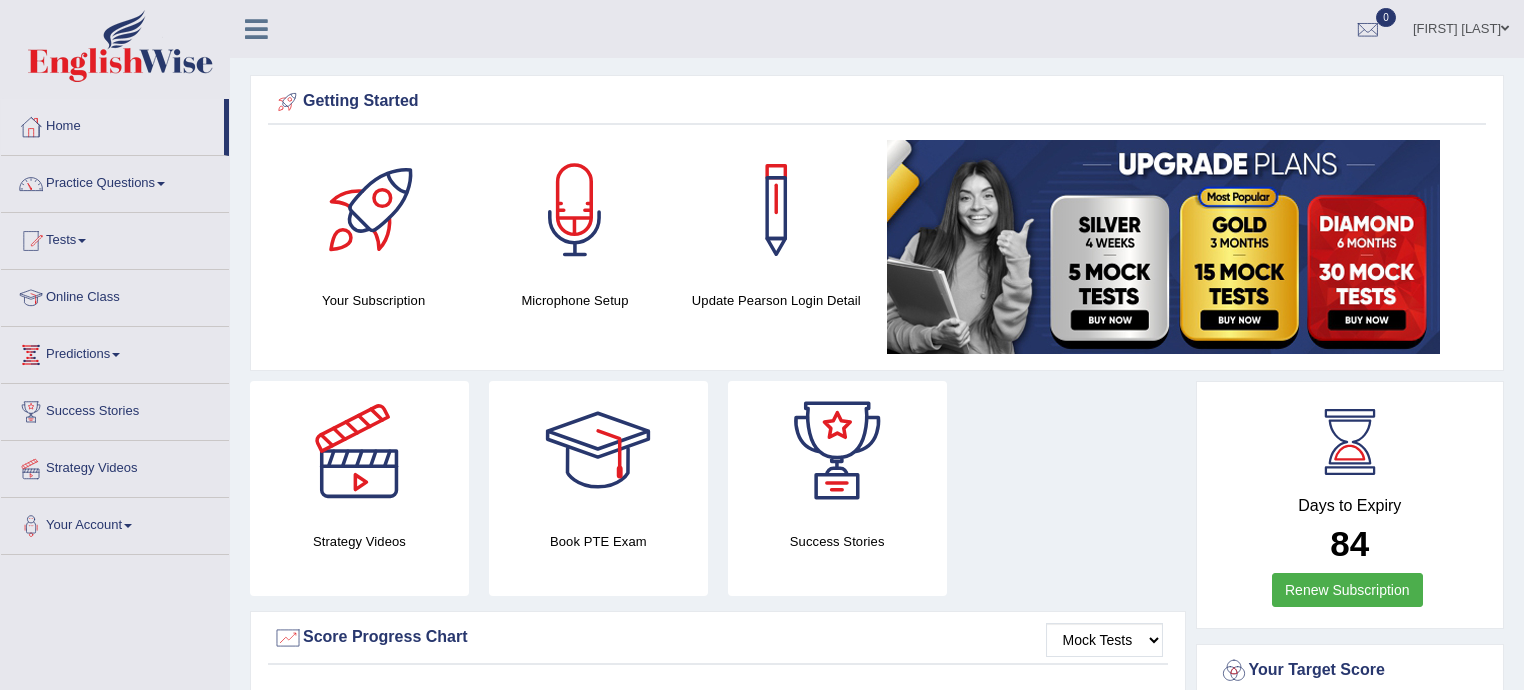 scroll, scrollTop: 0, scrollLeft: 0, axis: both 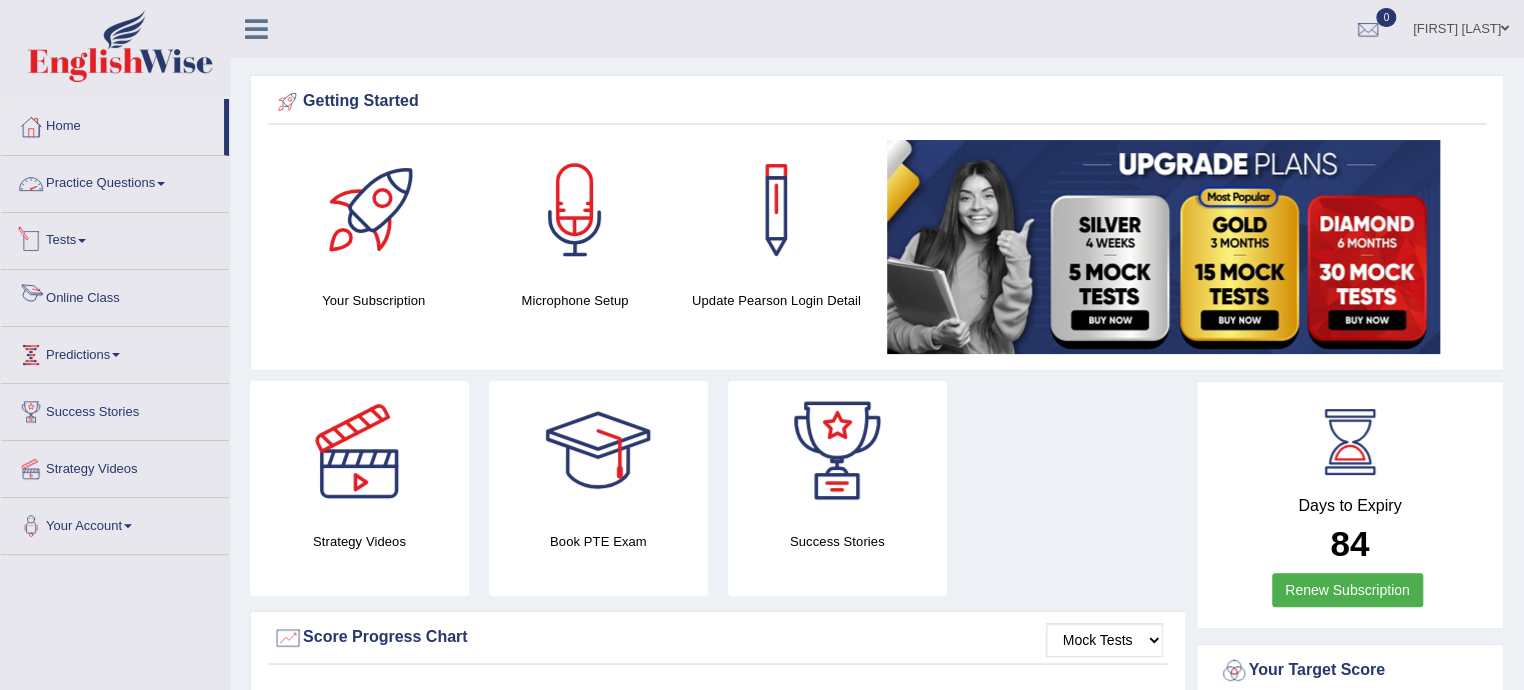 click on "Practice Questions" at bounding box center (115, 181) 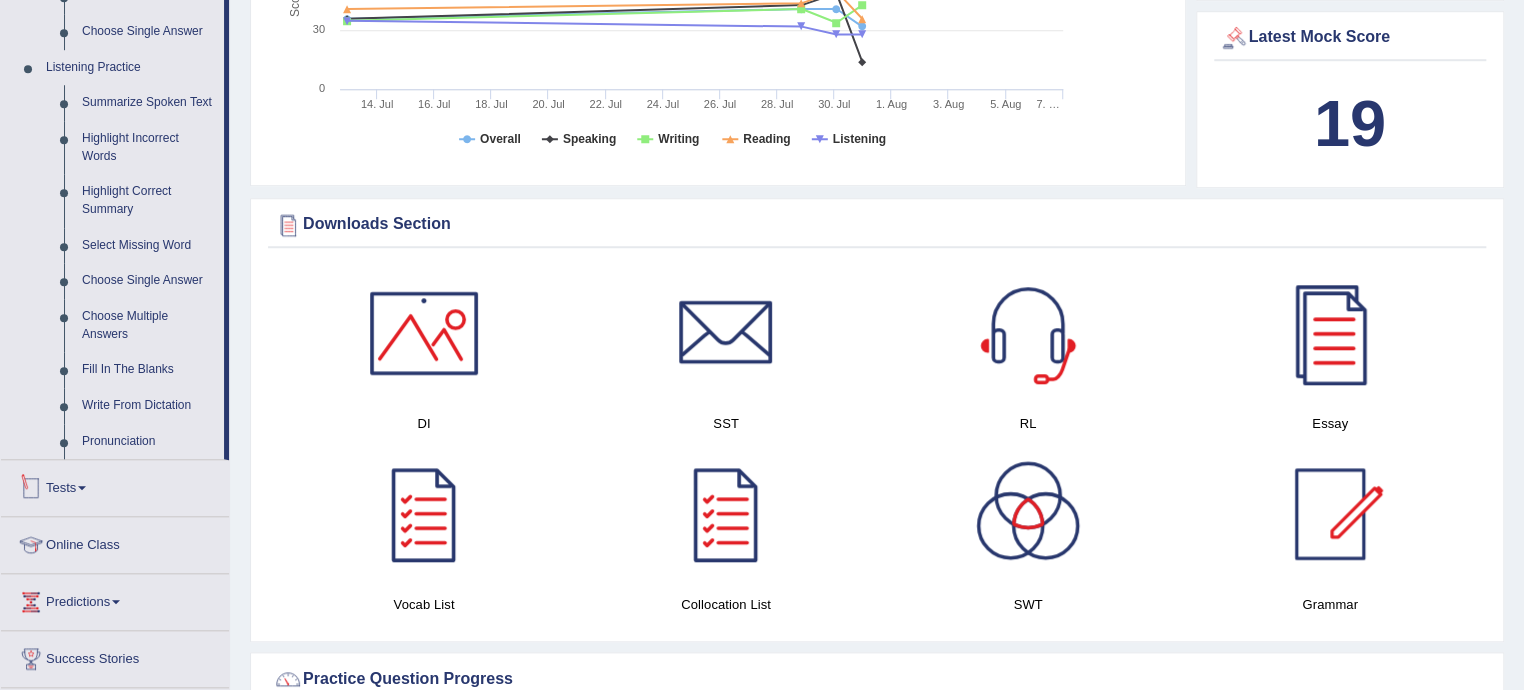 scroll, scrollTop: 818, scrollLeft: 0, axis: vertical 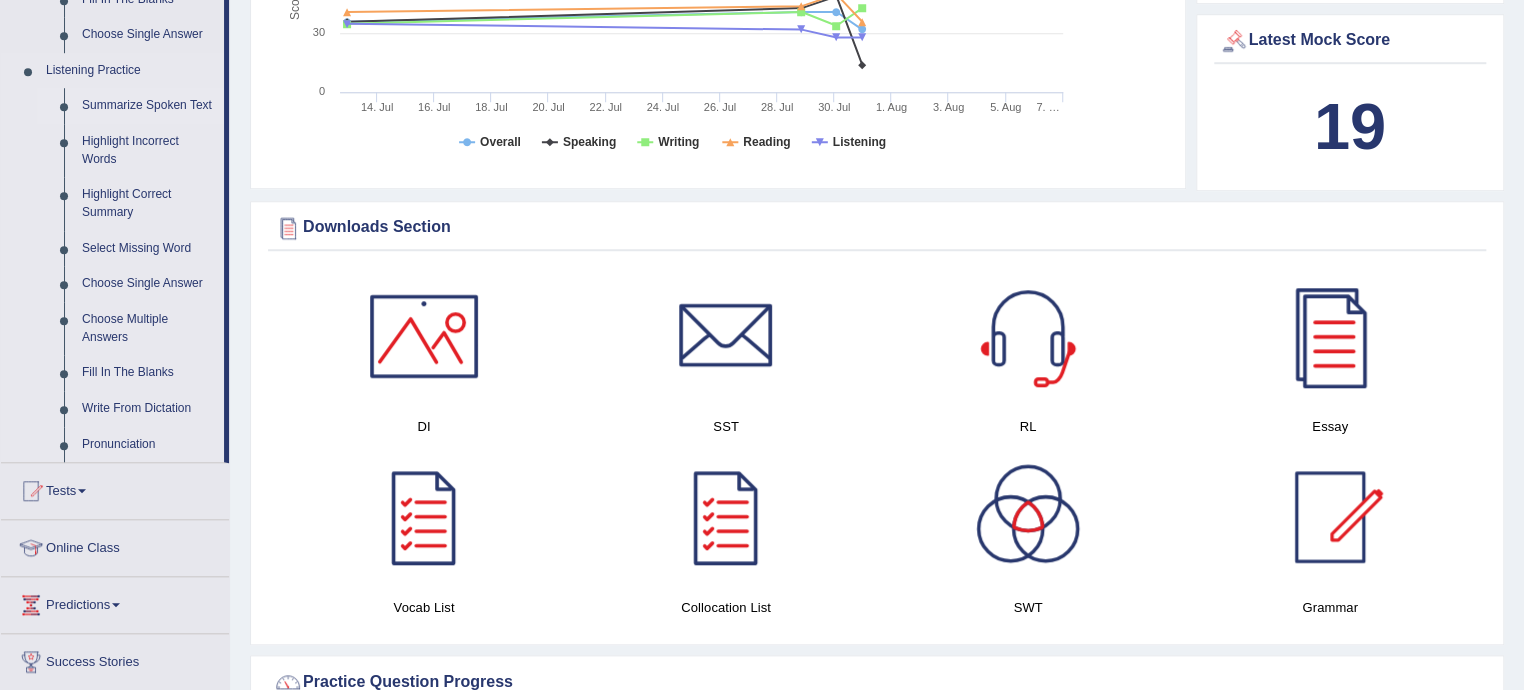 click on "Summarize Spoken Text" at bounding box center [148, 106] 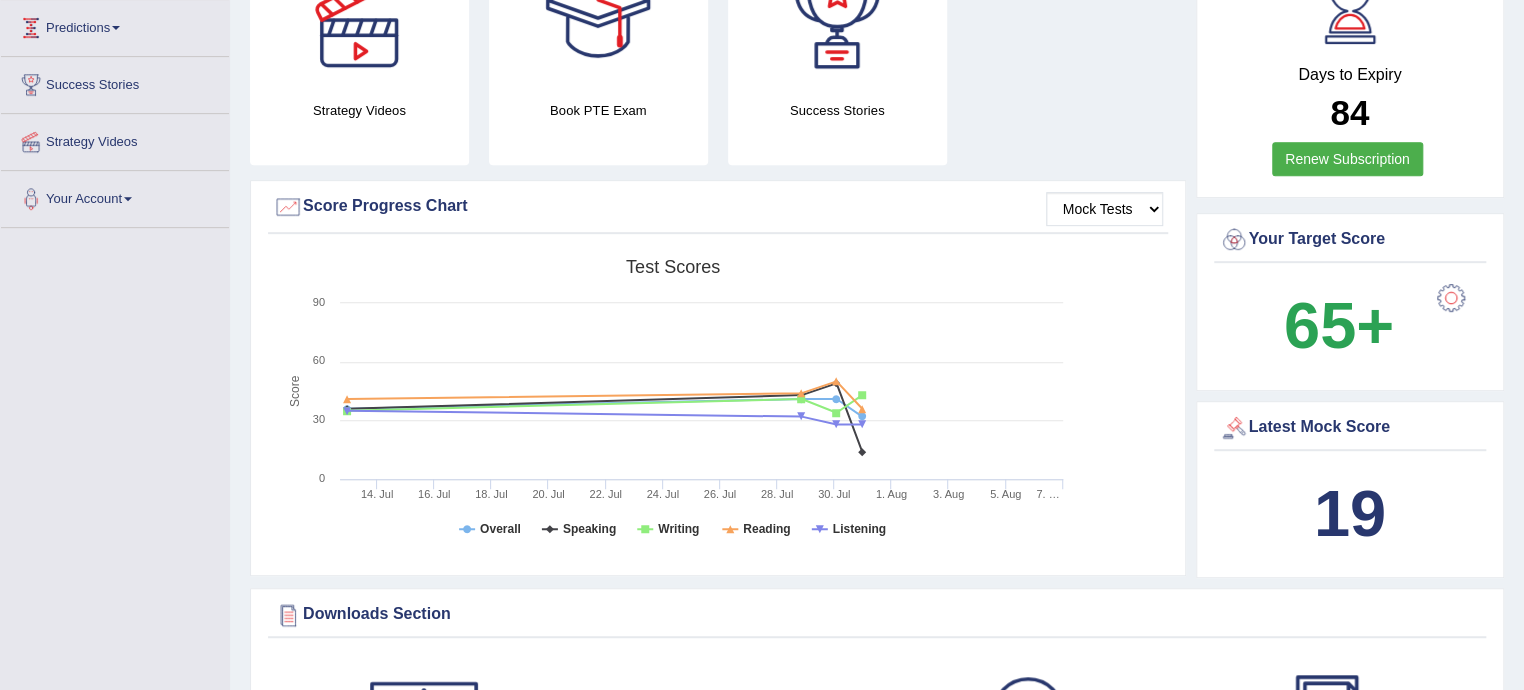 scroll, scrollTop: 282, scrollLeft: 0, axis: vertical 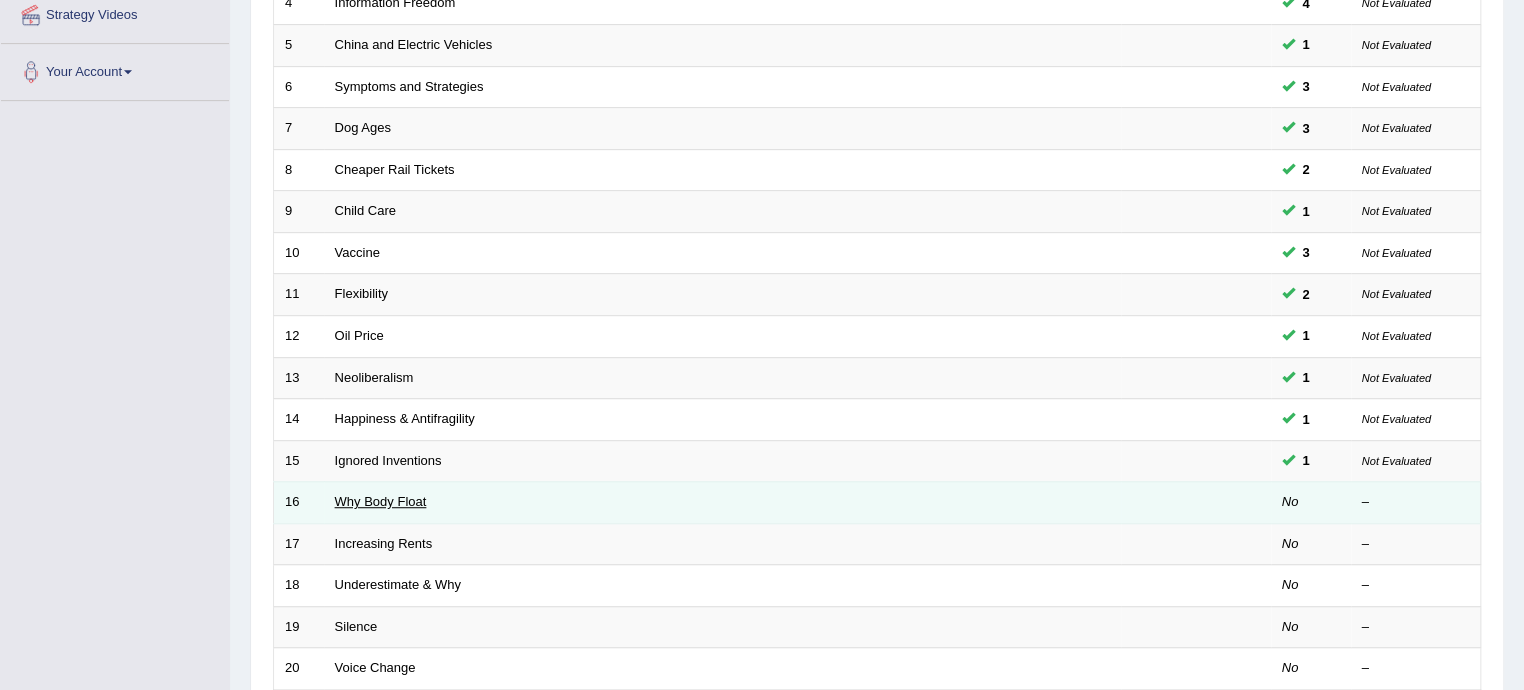 click on "Why Body Float" at bounding box center (381, 501) 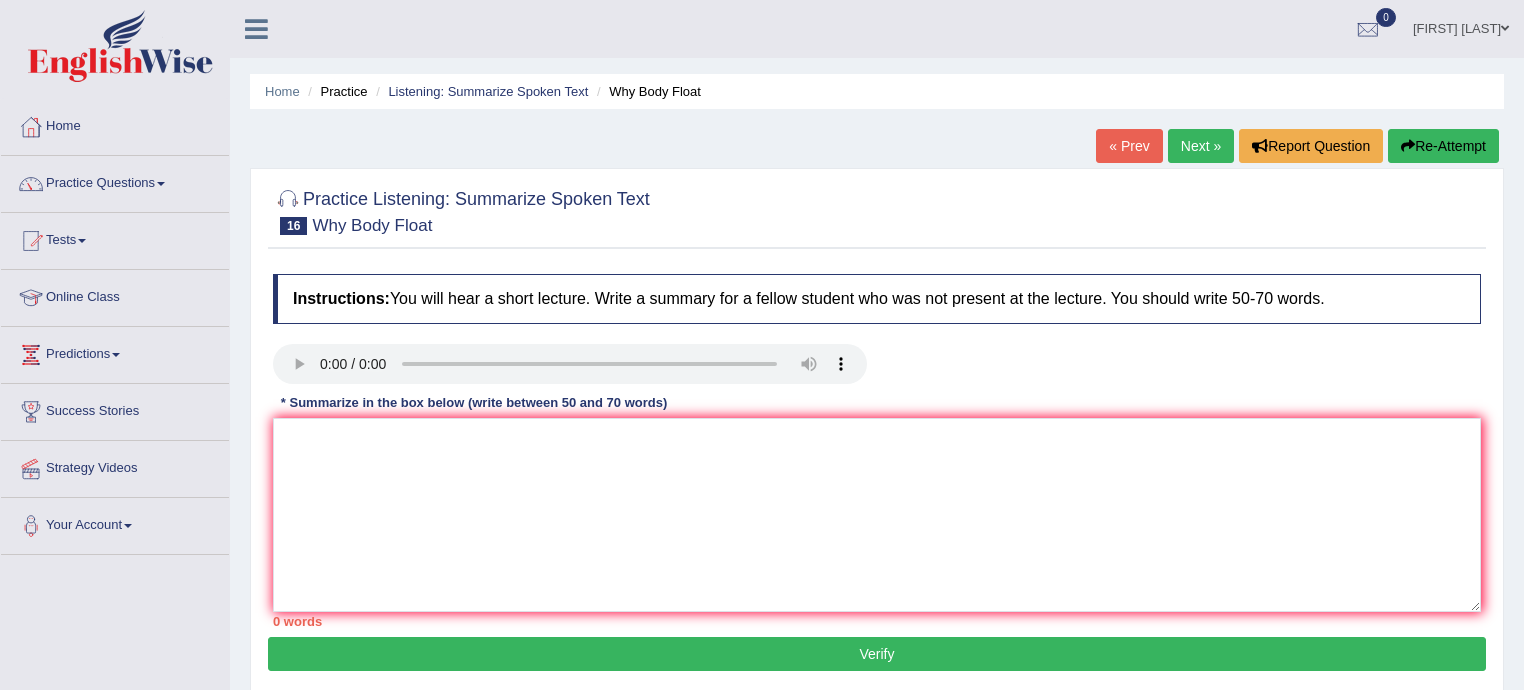 scroll, scrollTop: 0, scrollLeft: 0, axis: both 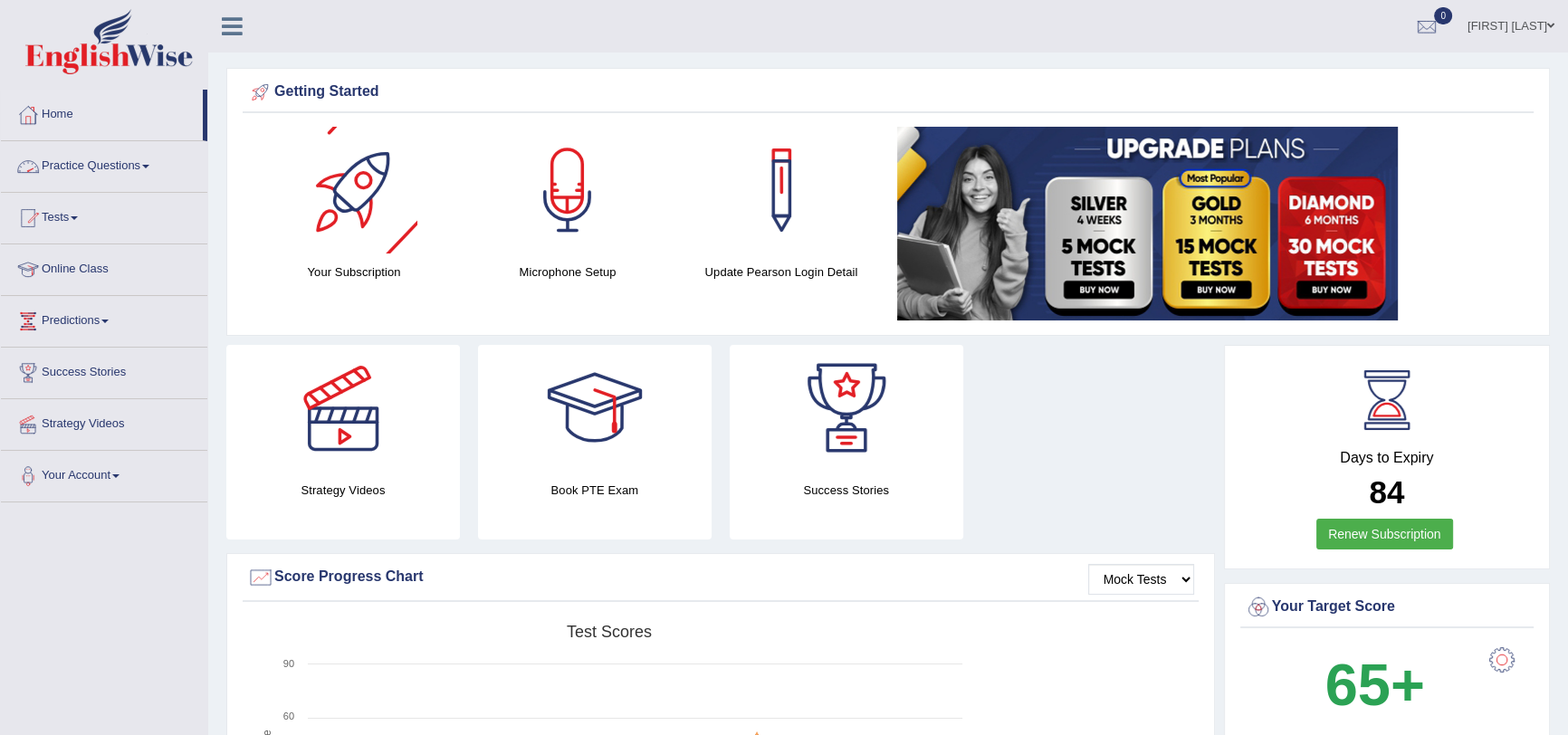click on "Practice Questions" at bounding box center [104, 164] 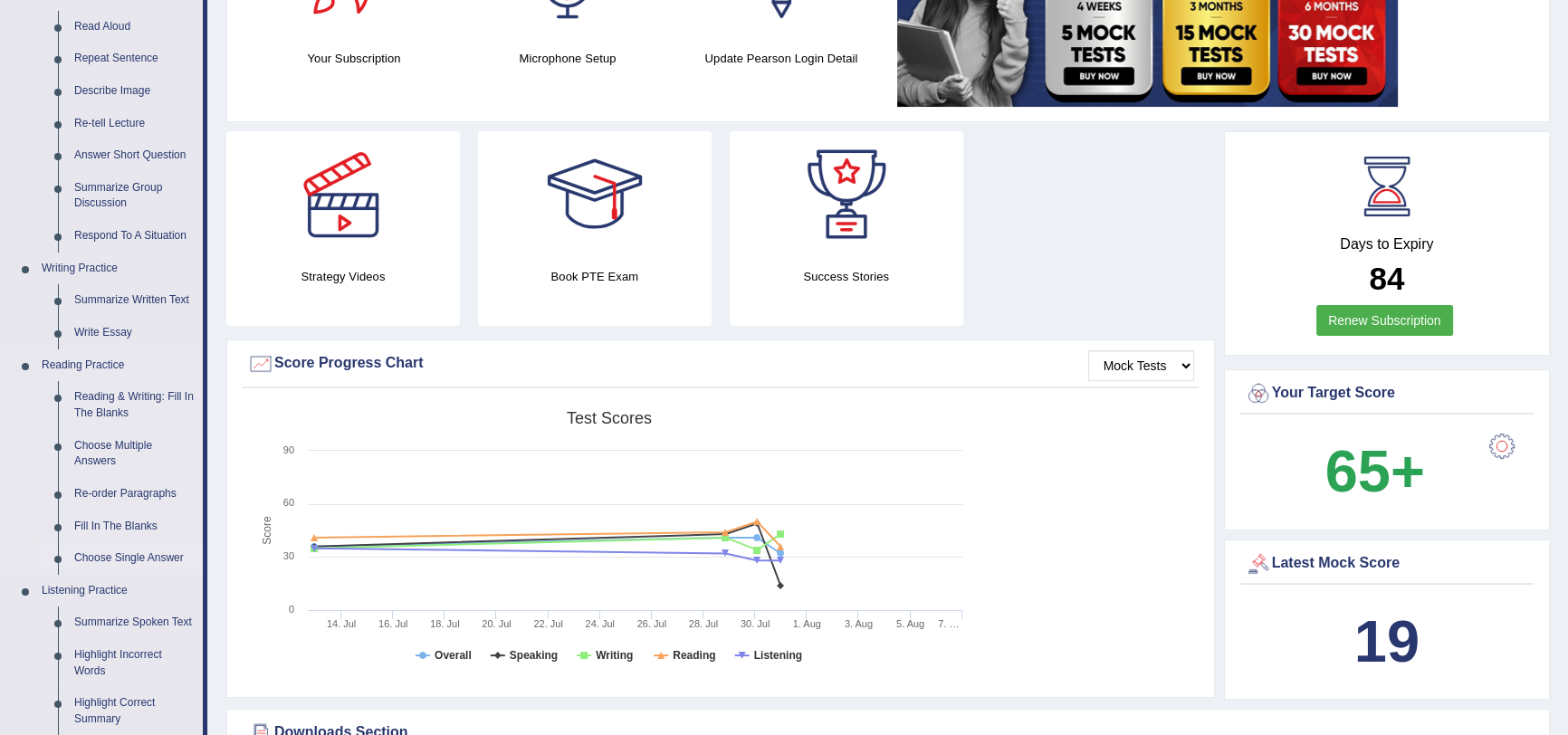 scroll, scrollTop: 246, scrollLeft: 0, axis: vertical 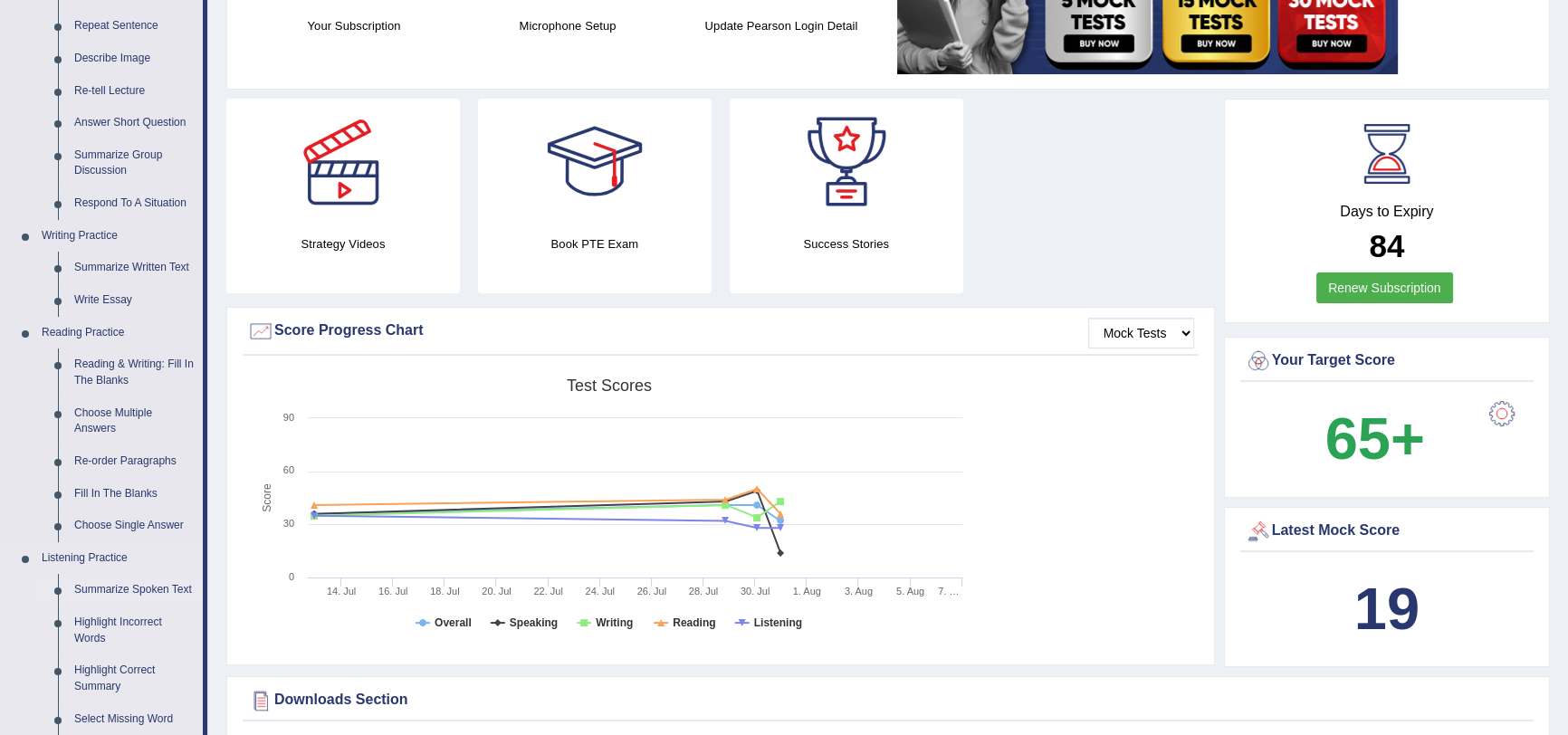 click on "Summarize Spoken Text" at bounding box center (134, 590) 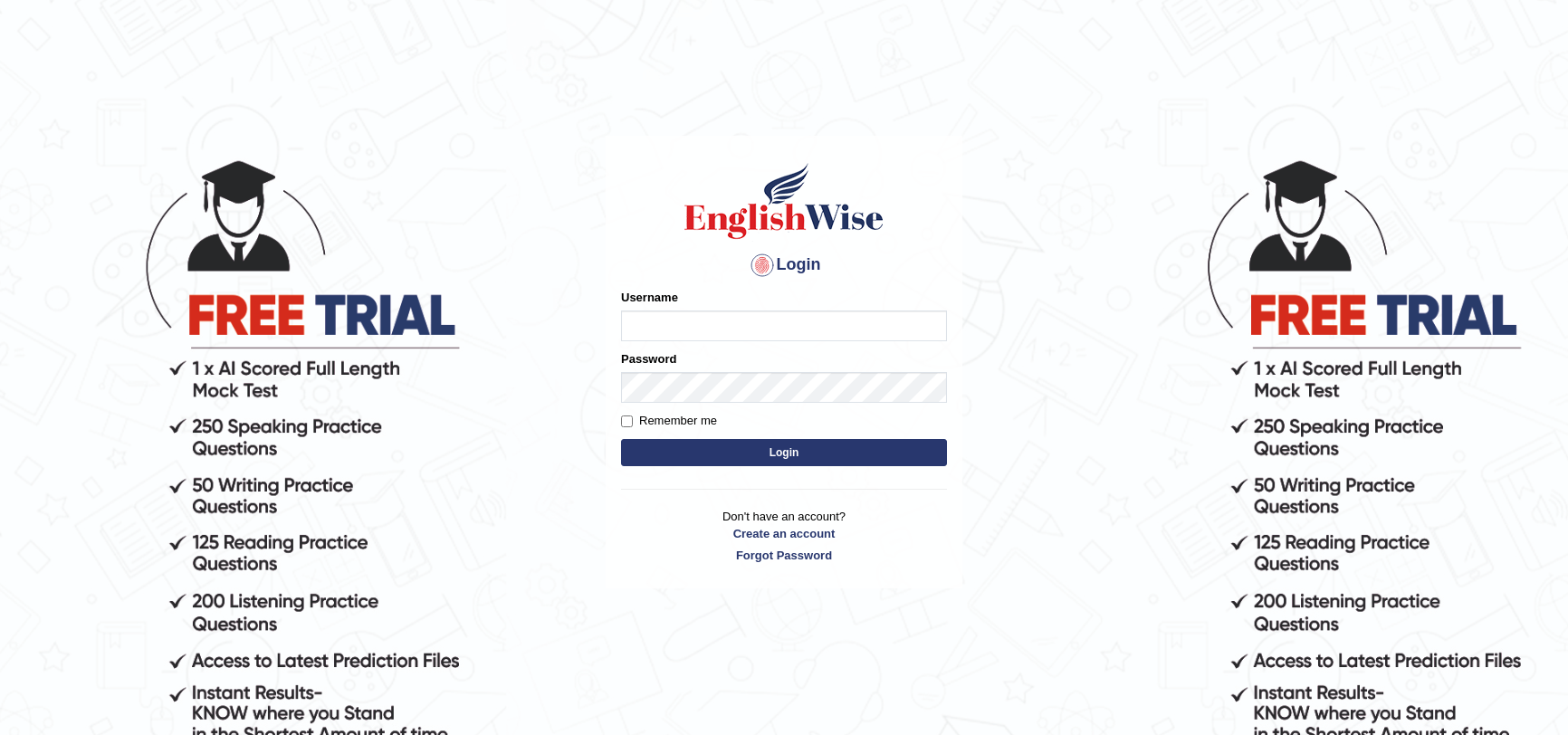 scroll, scrollTop: 0, scrollLeft: 0, axis: both 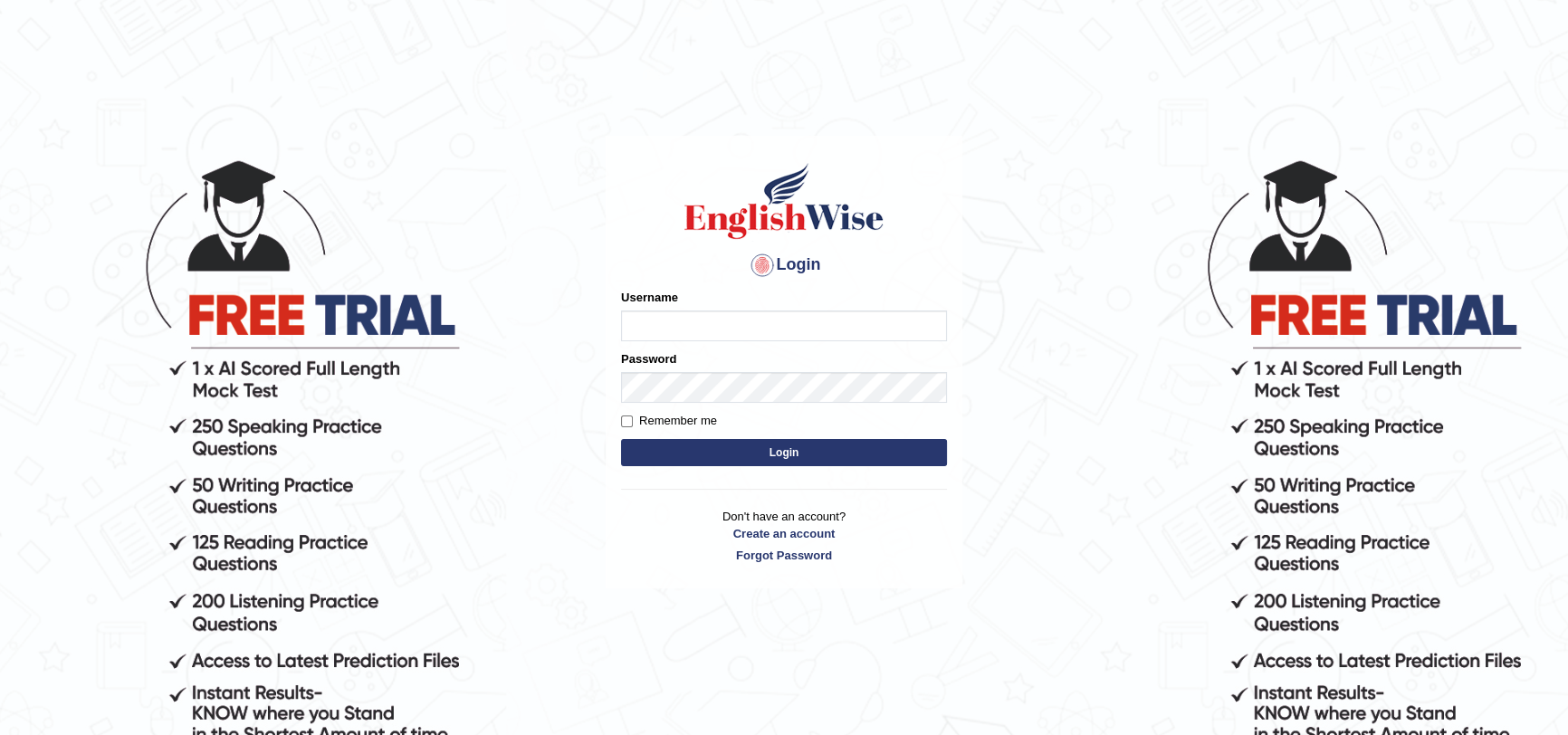 type on "[LAST]" 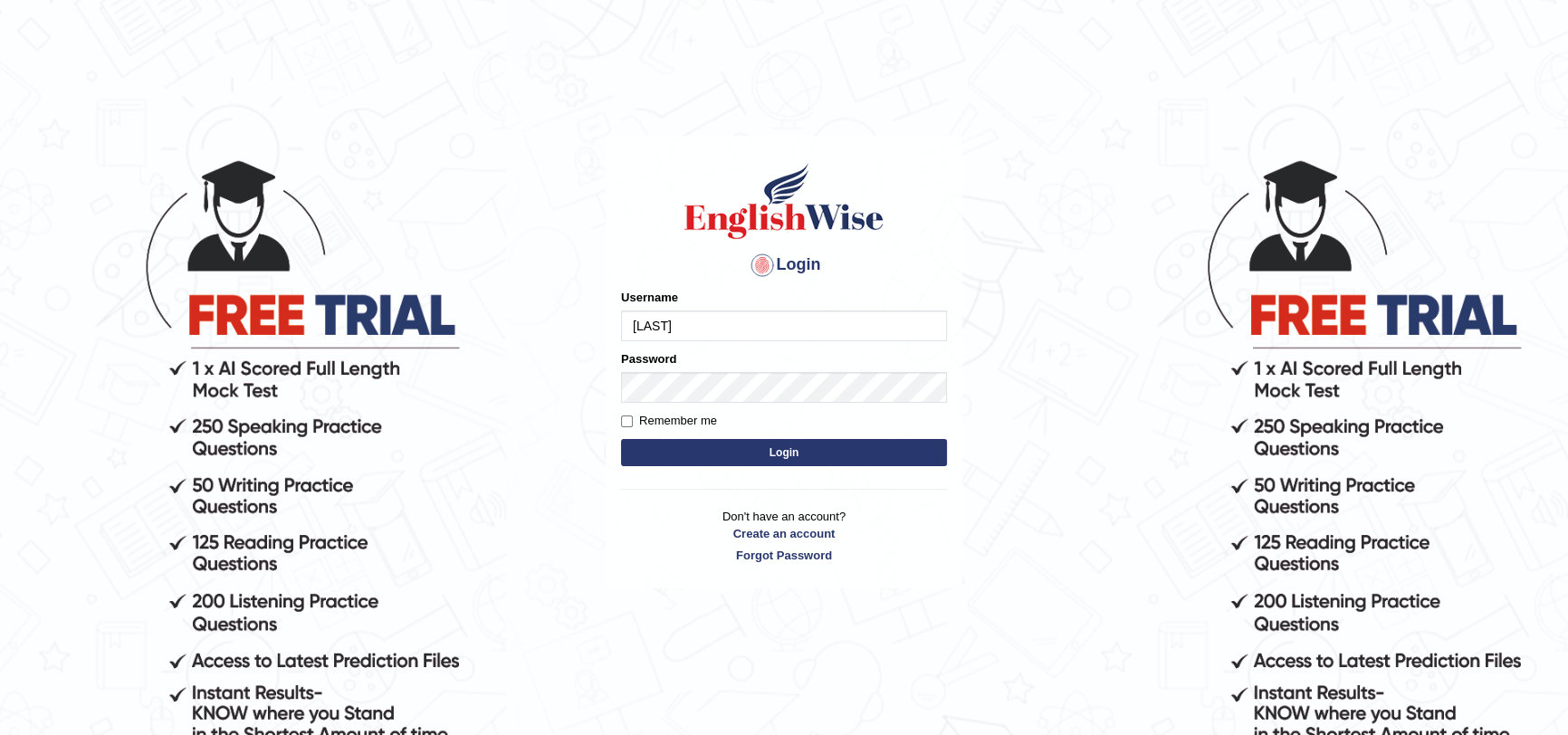 click on "Login" at bounding box center (784, 453) 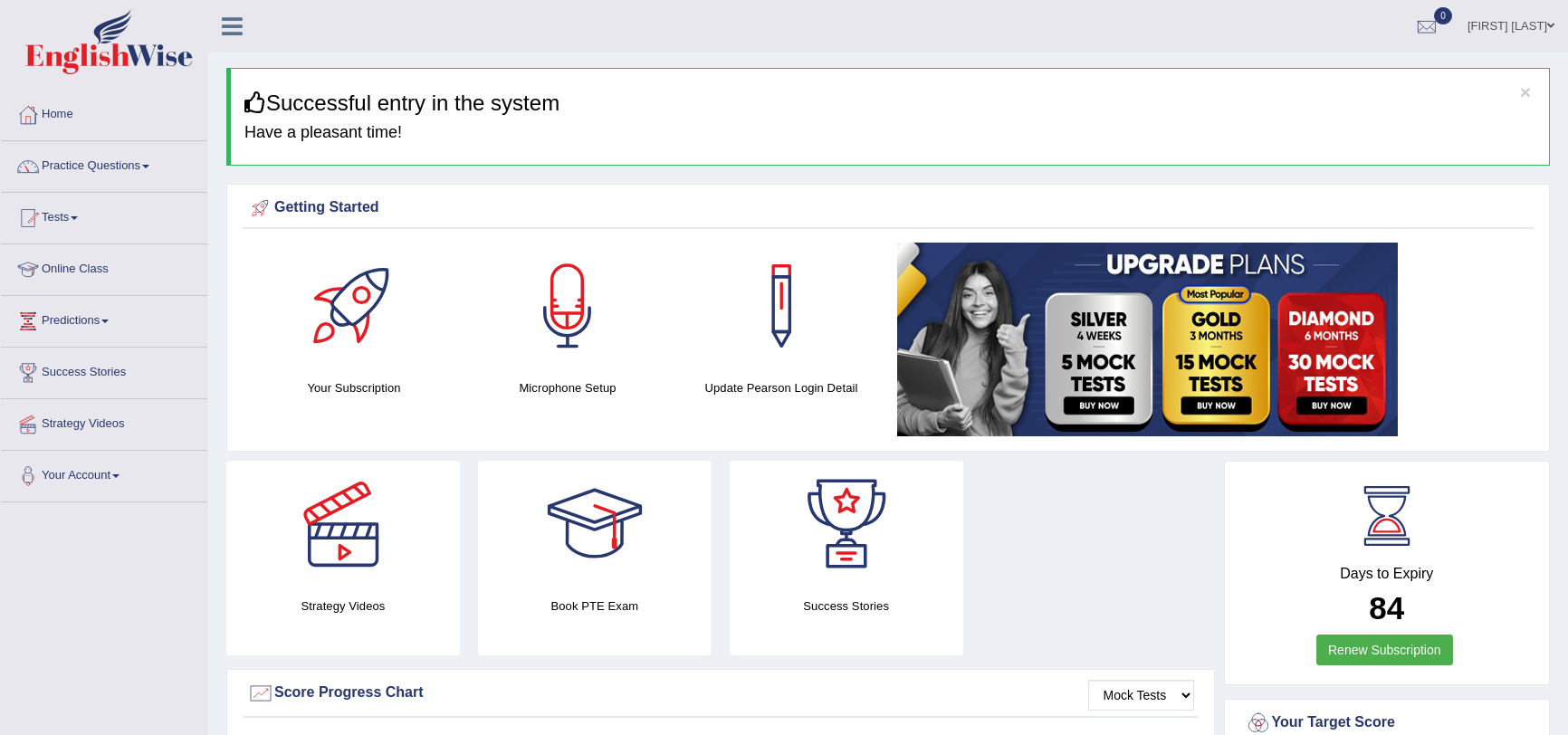 scroll, scrollTop: 0, scrollLeft: 0, axis: both 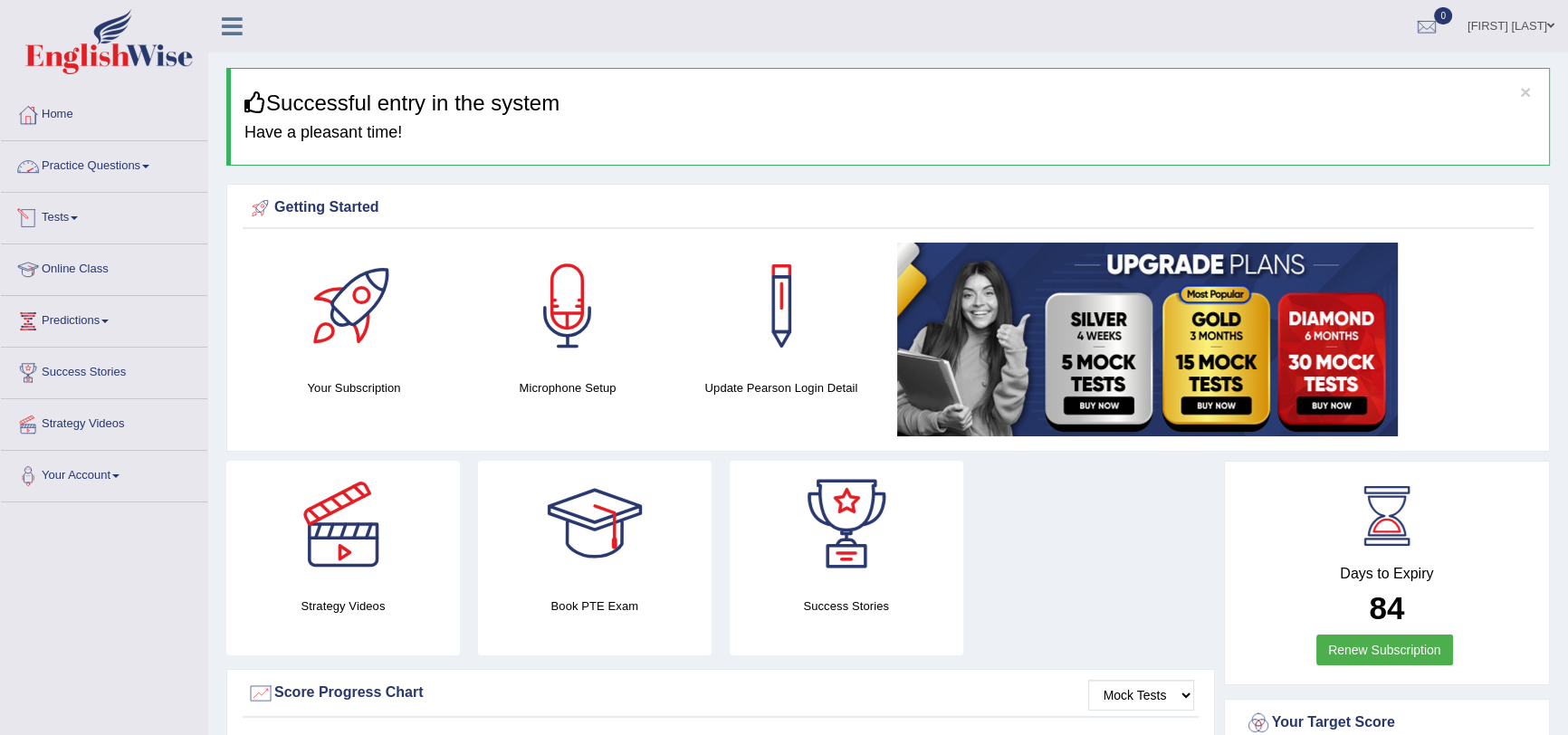 click at bounding box center [146, 167] 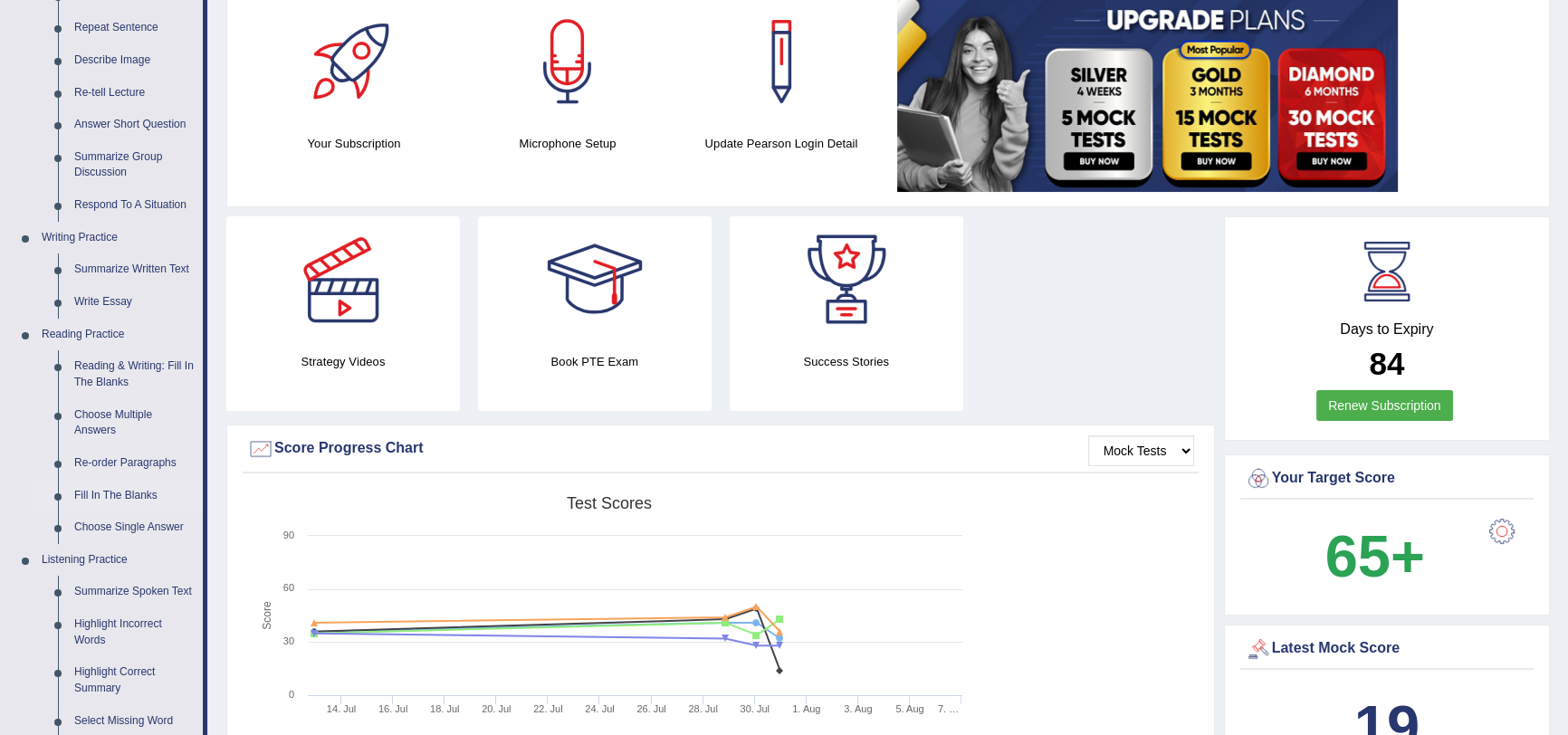 scroll, scrollTop: 246, scrollLeft: 0, axis: vertical 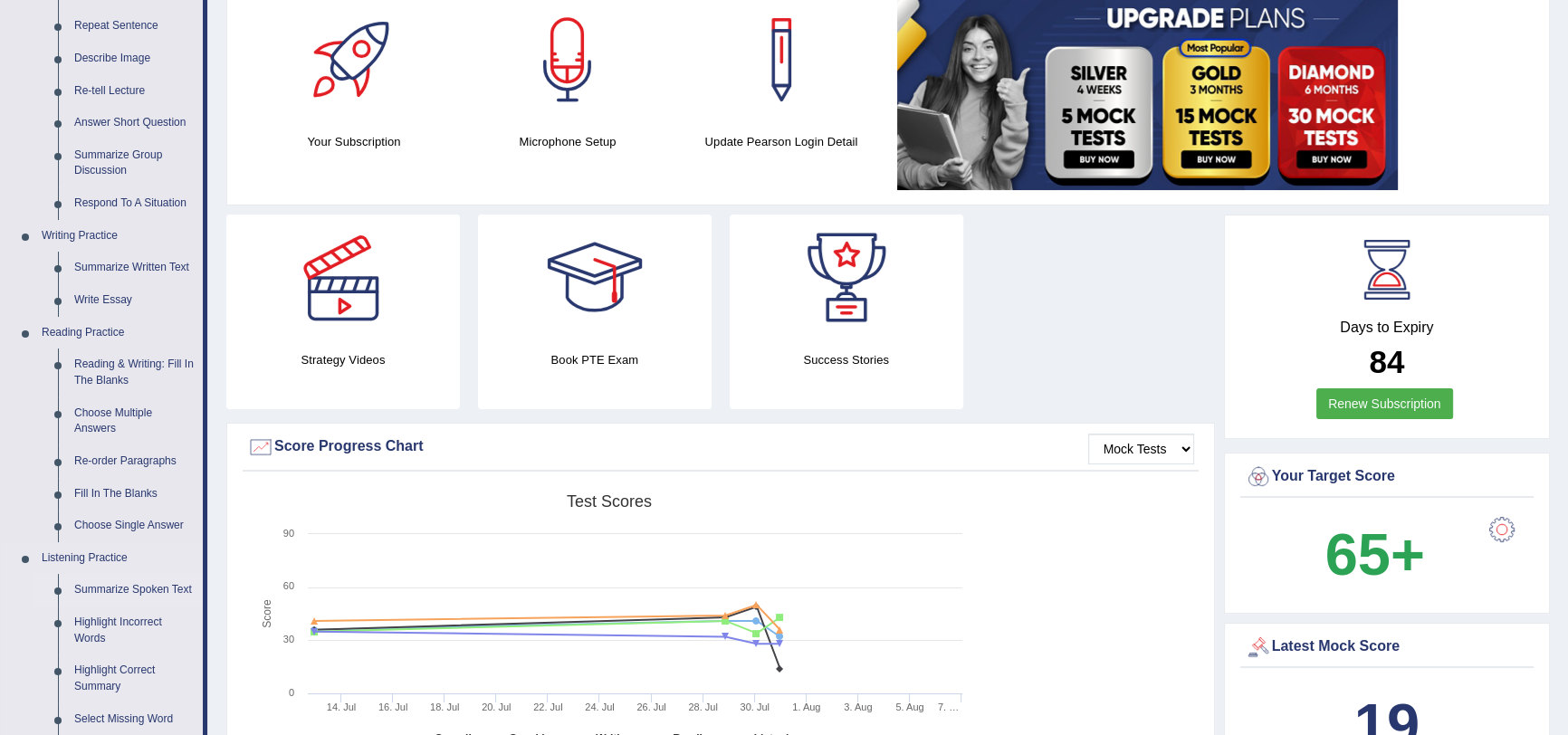 click on "Summarize Spoken Text" at bounding box center (134, 590) 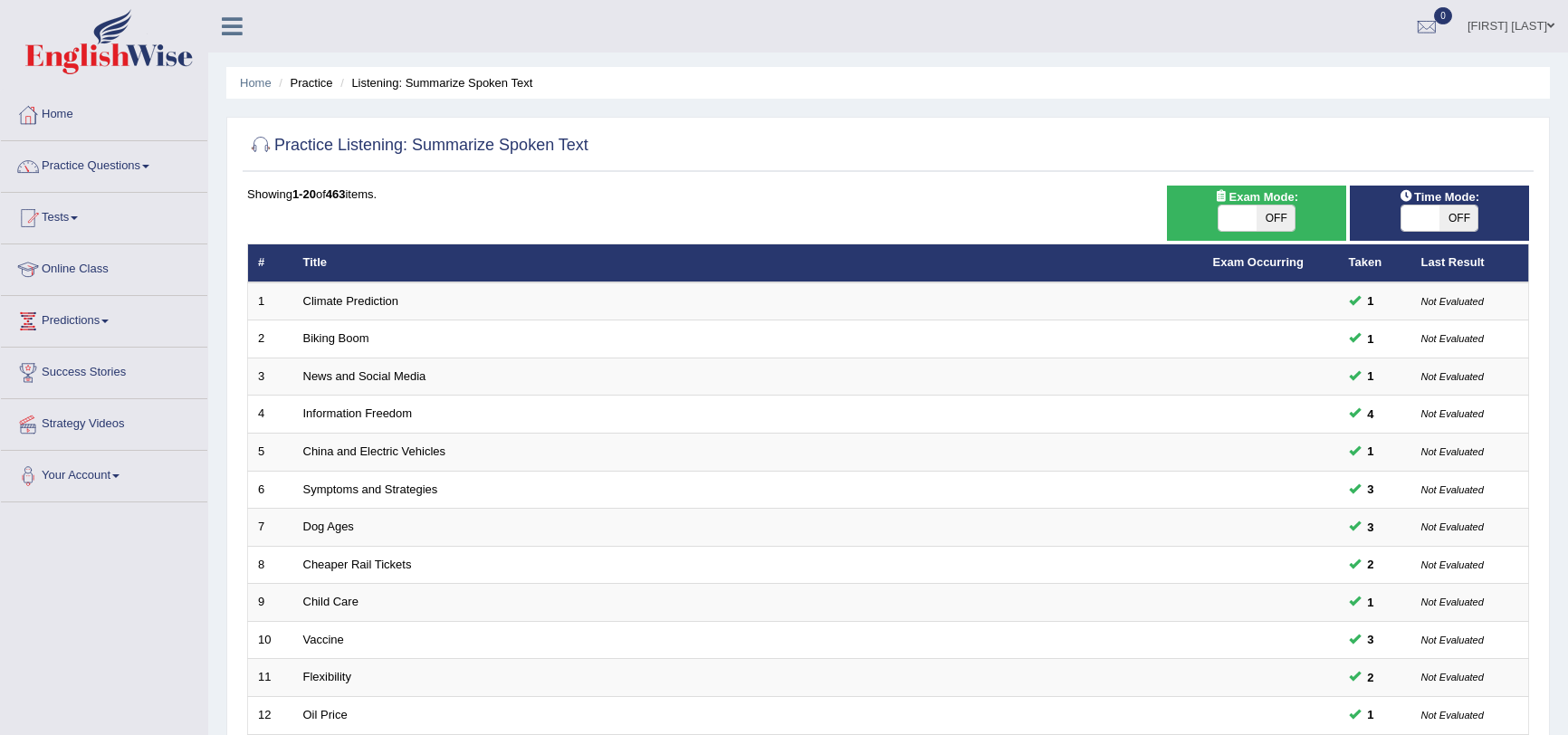 scroll, scrollTop: 0, scrollLeft: 0, axis: both 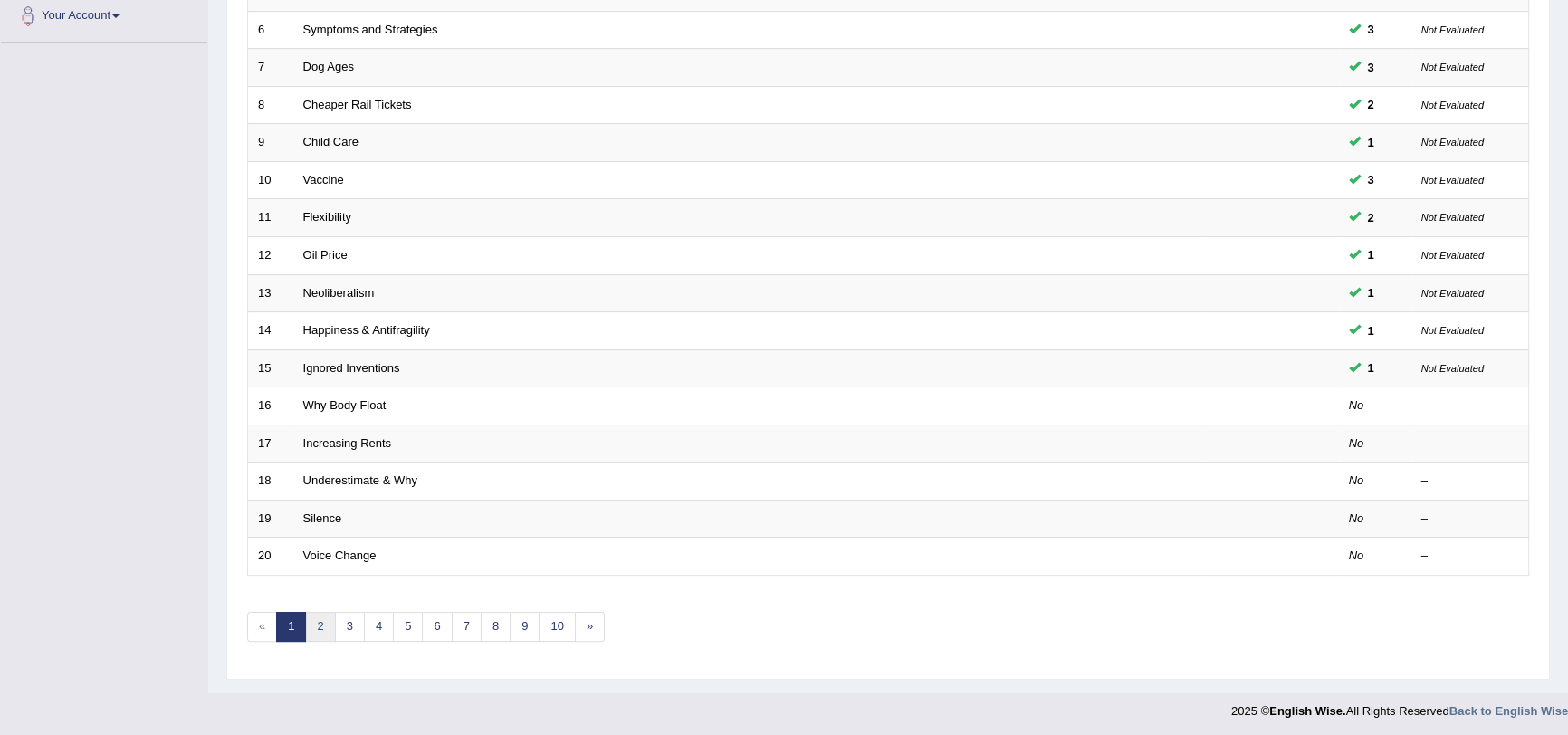 click on "2" at bounding box center [320, 626] 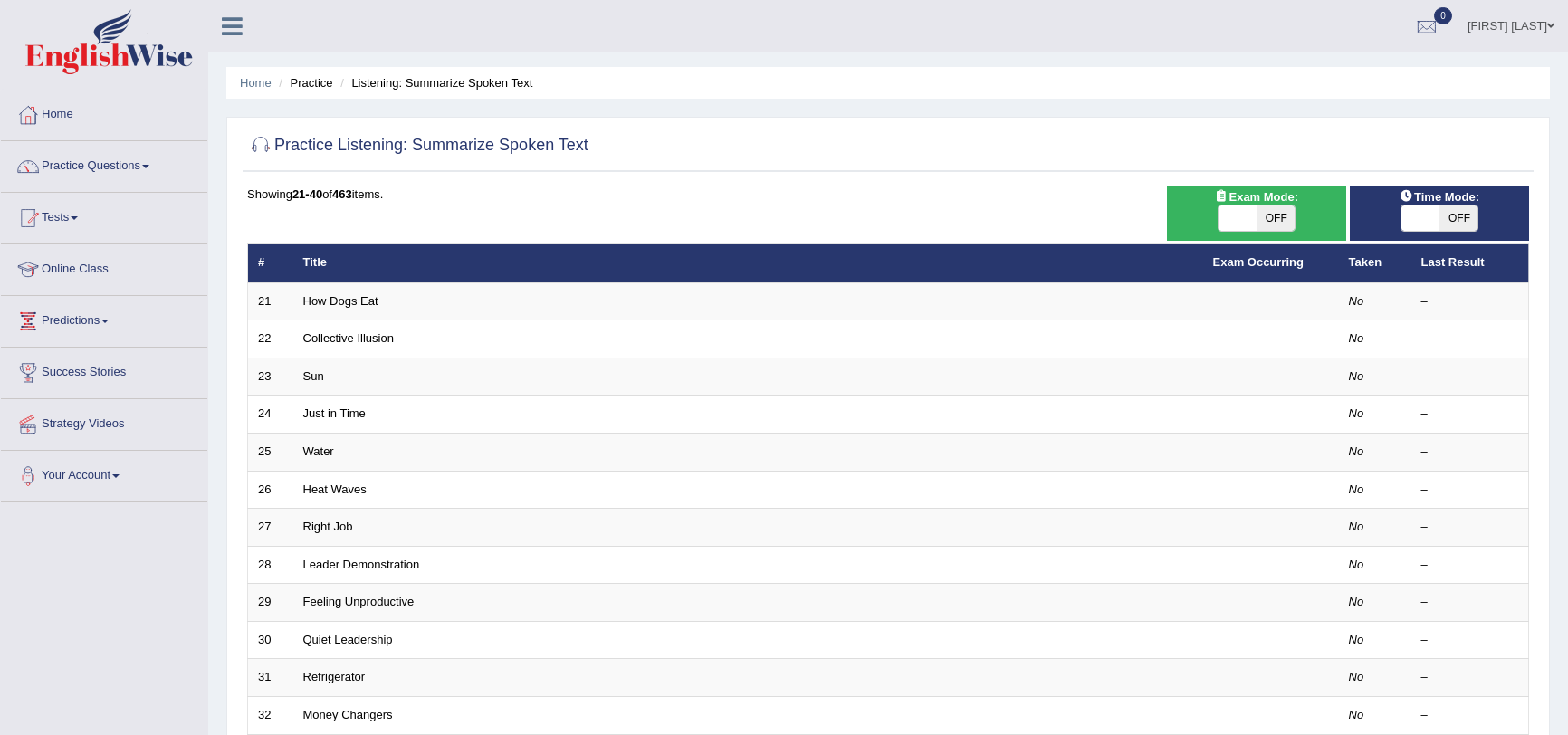 scroll, scrollTop: 0, scrollLeft: 0, axis: both 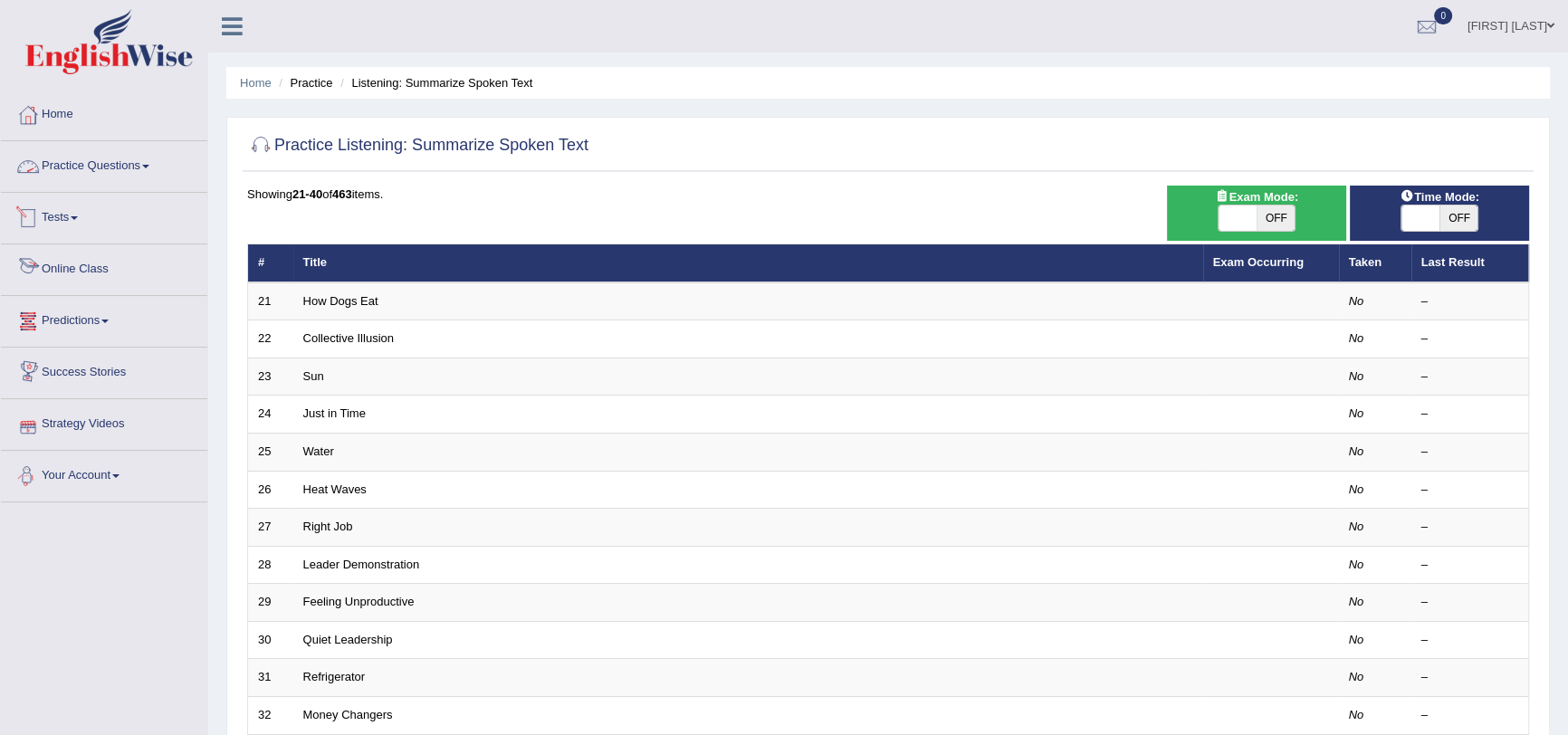 click on "Practice Questions" at bounding box center [104, 164] 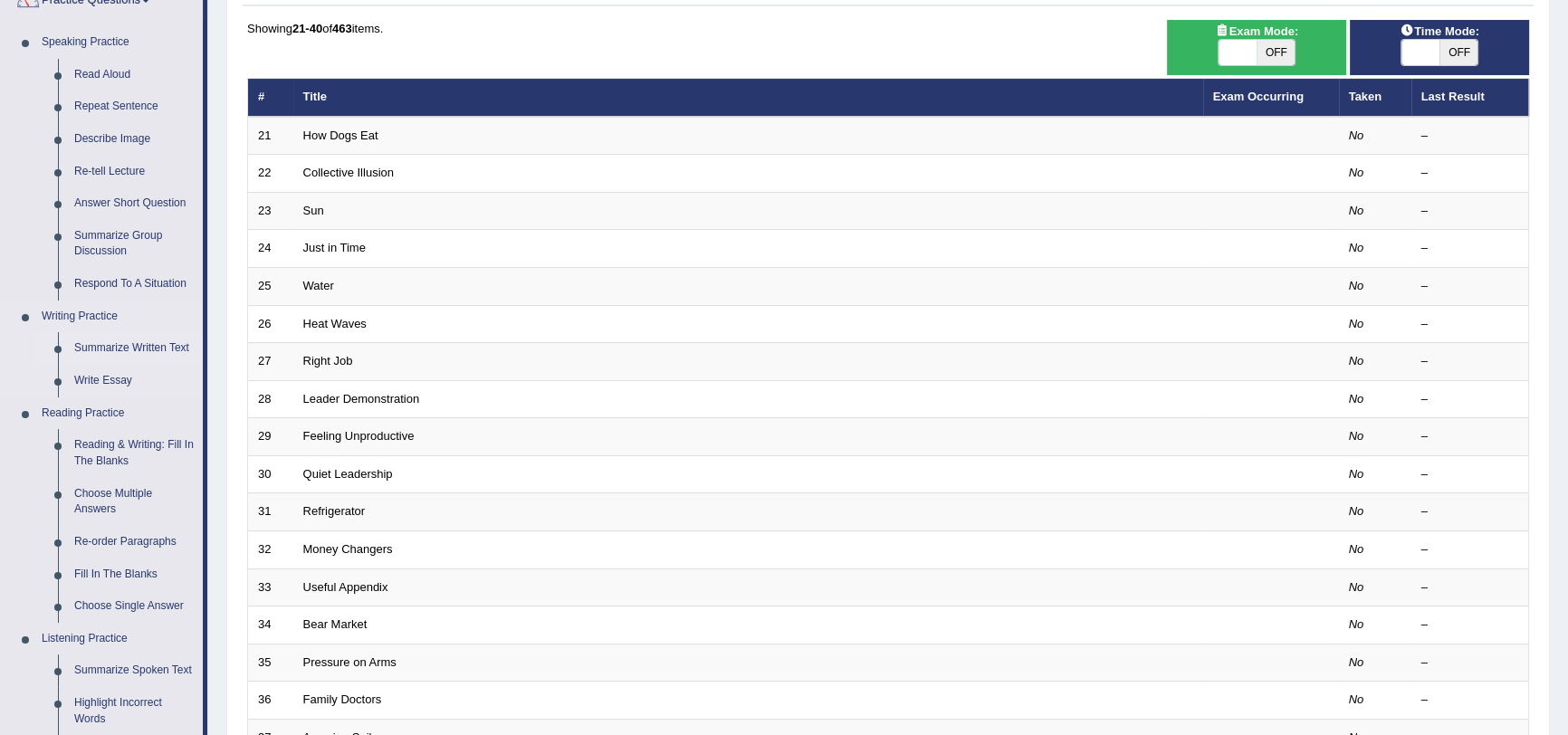 scroll, scrollTop: 329, scrollLeft: 0, axis: vertical 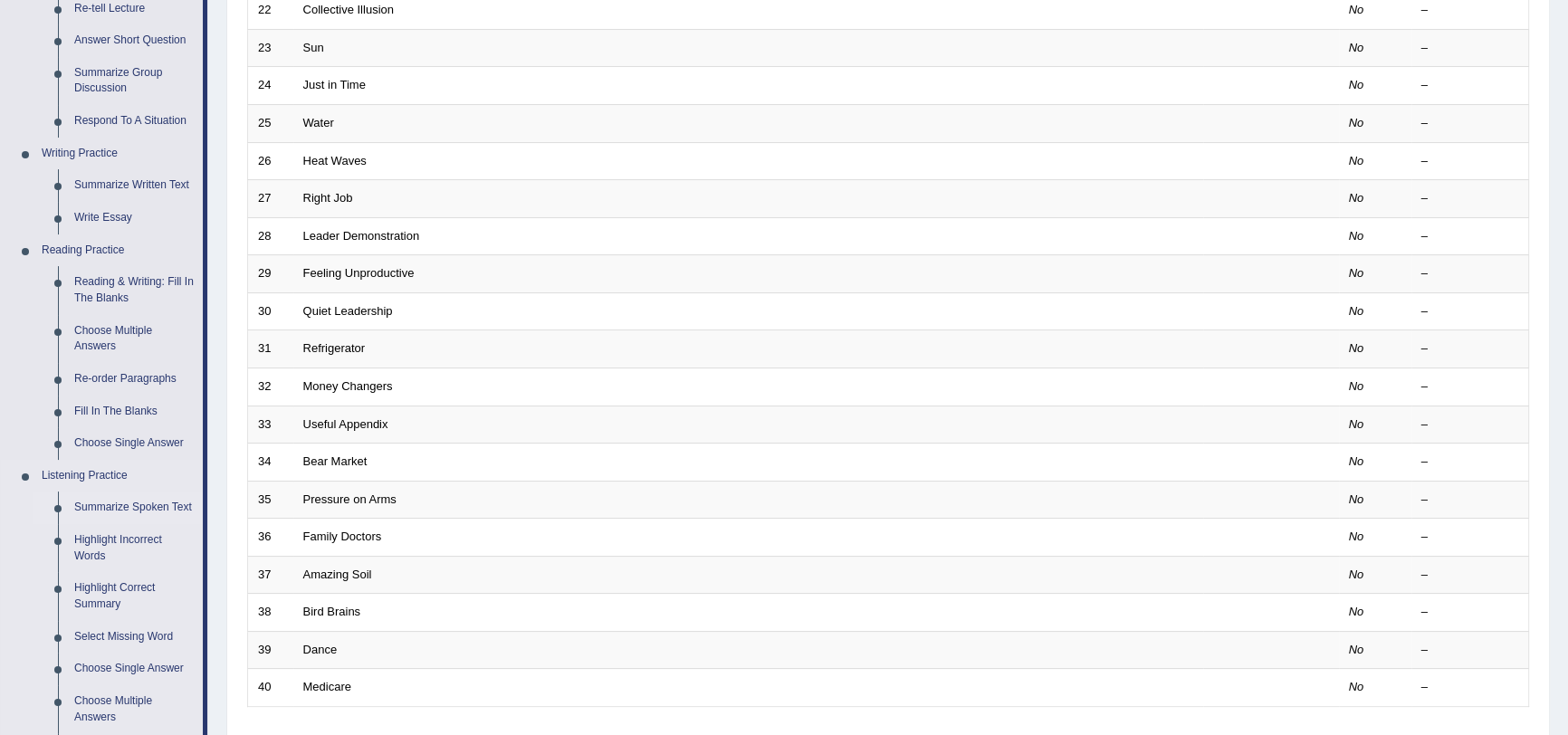 click on "Summarize Spoken Text" at bounding box center (134, 508) 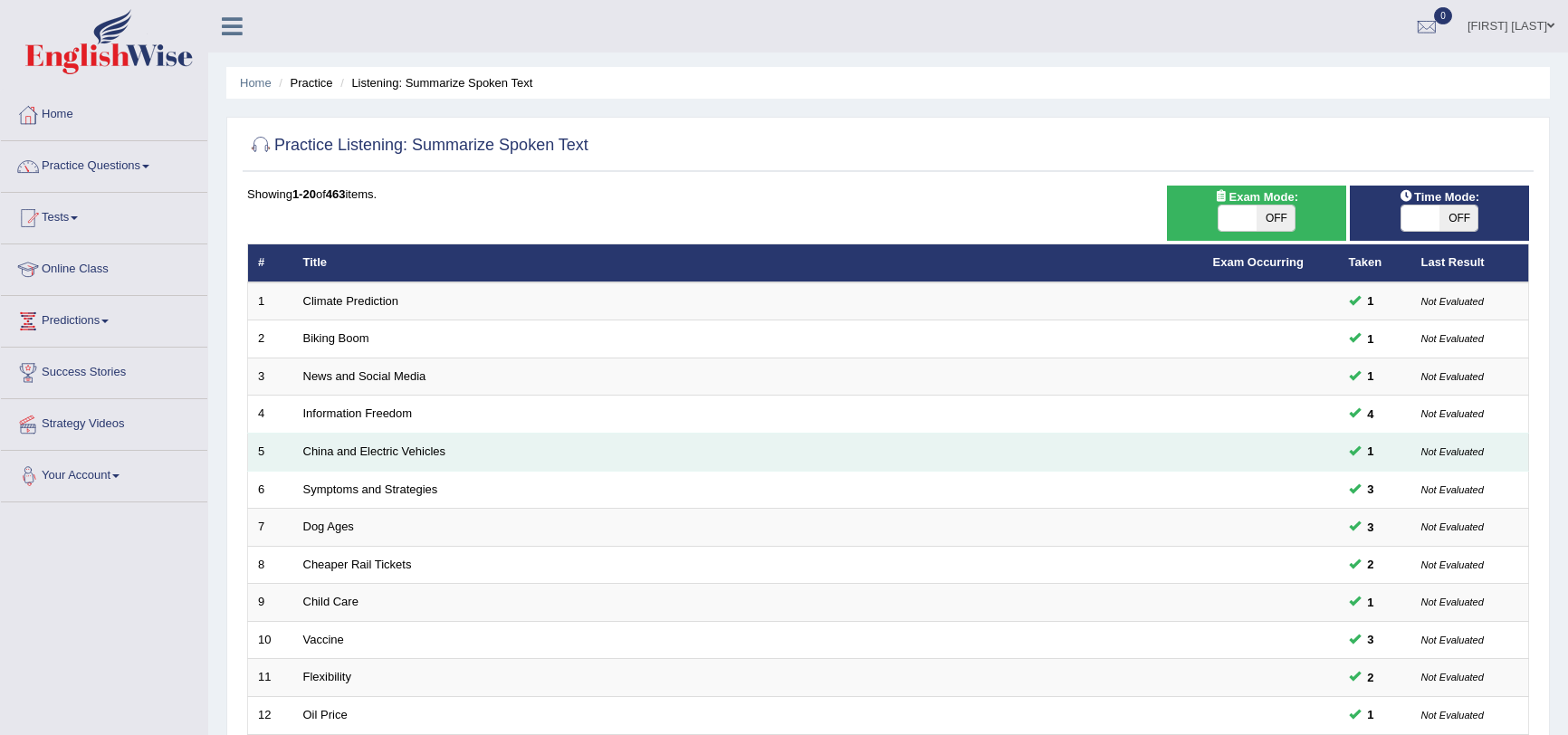 scroll, scrollTop: 0, scrollLeft: 0, axis: both 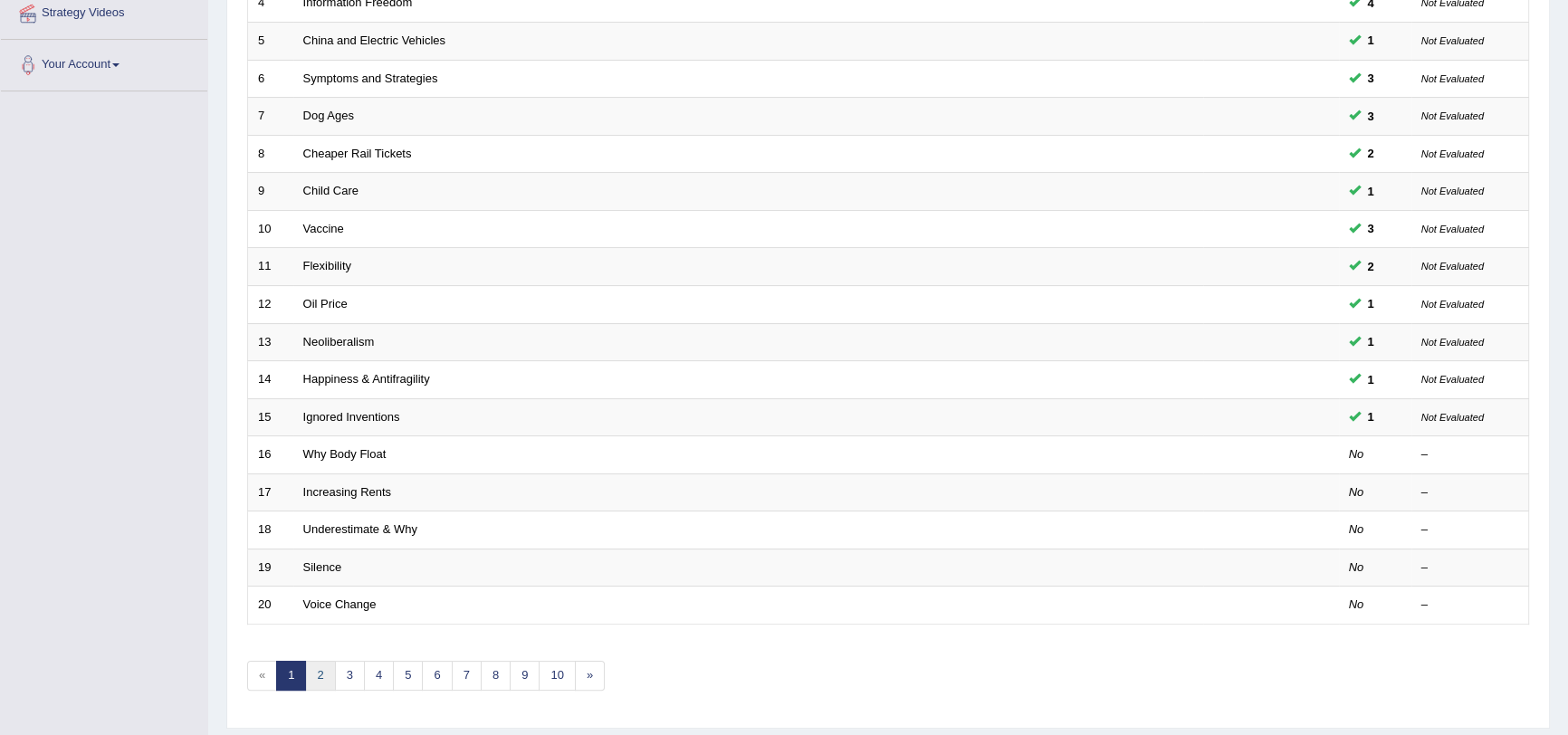 click on "2" at bounding box center (320, 675) 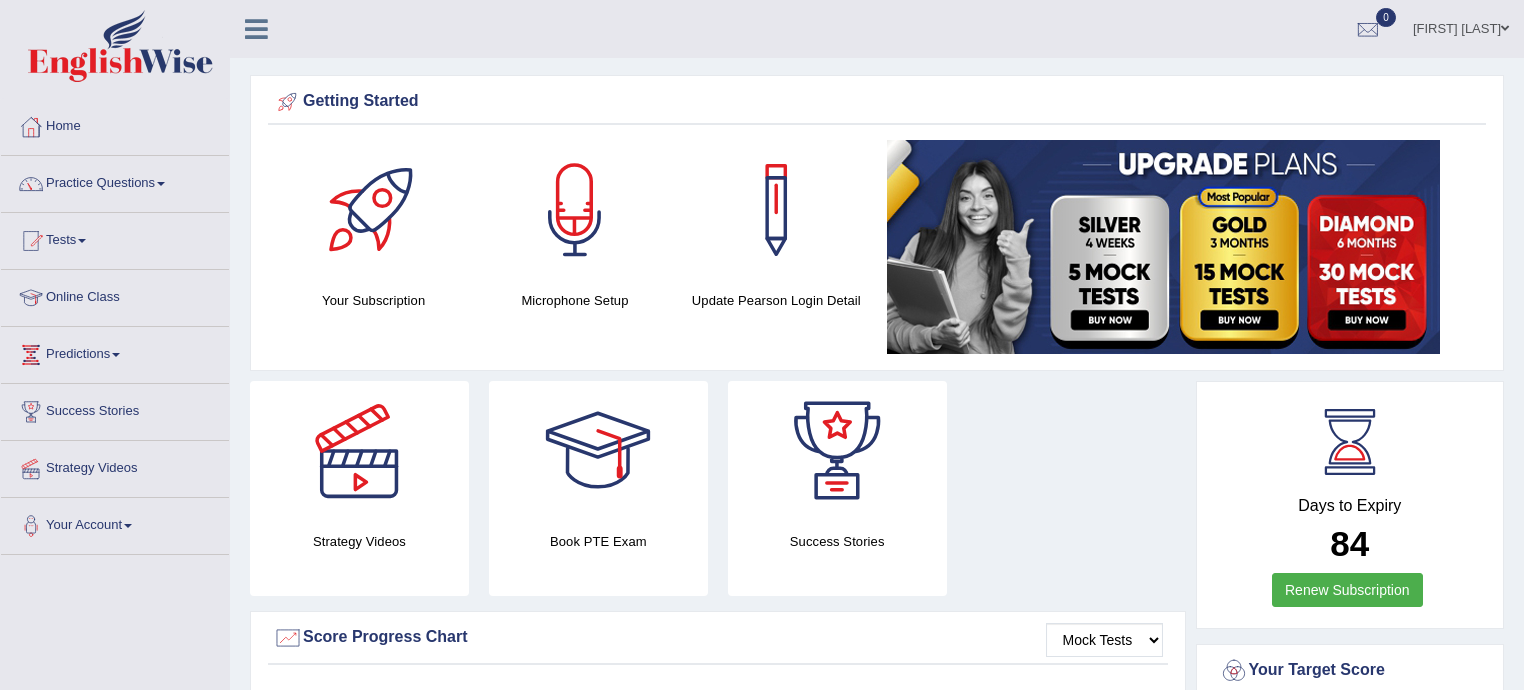 scroll, scrollTop: 0, scrollLeft: 0, axis: both 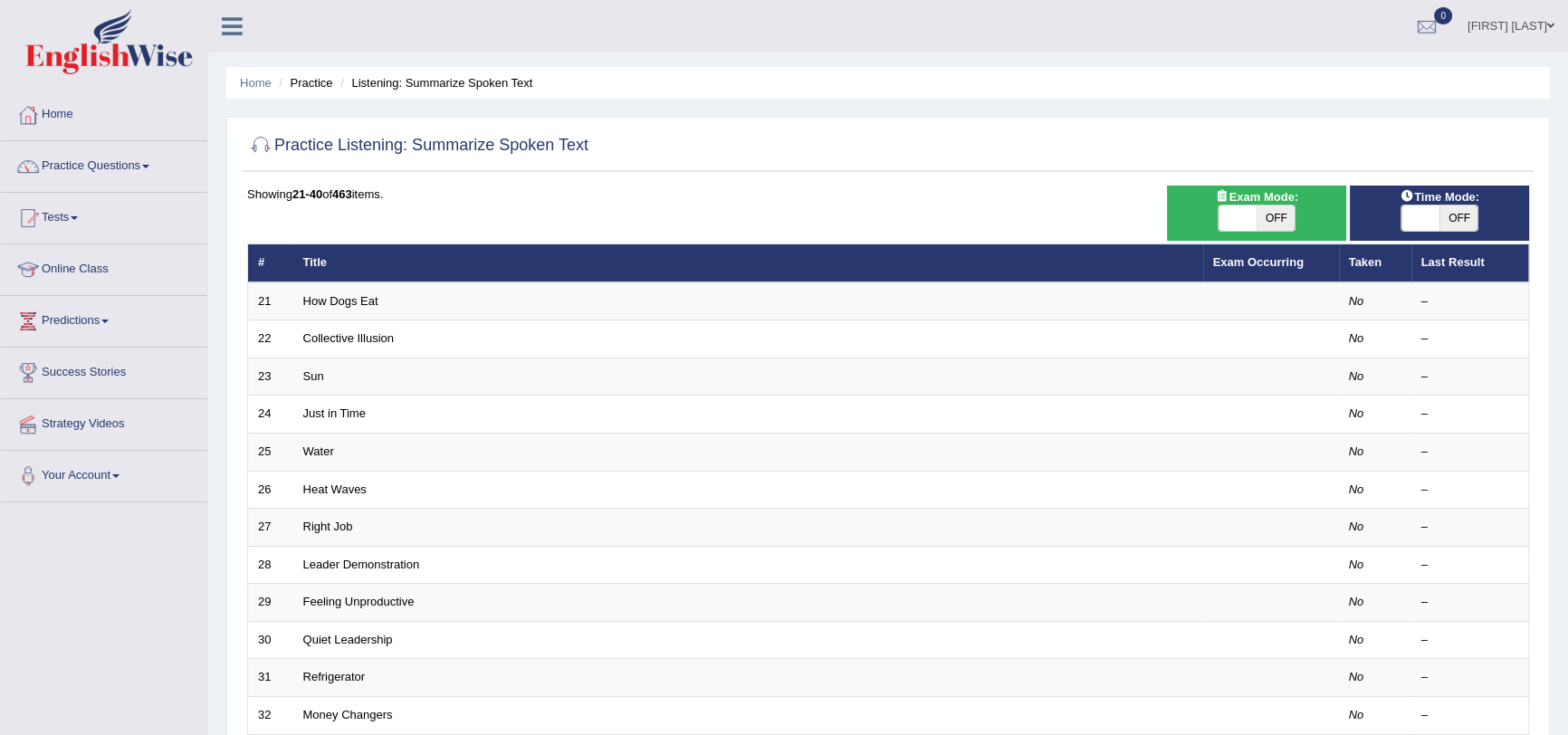 click on "OFF" at bounding box center (1276, 218) 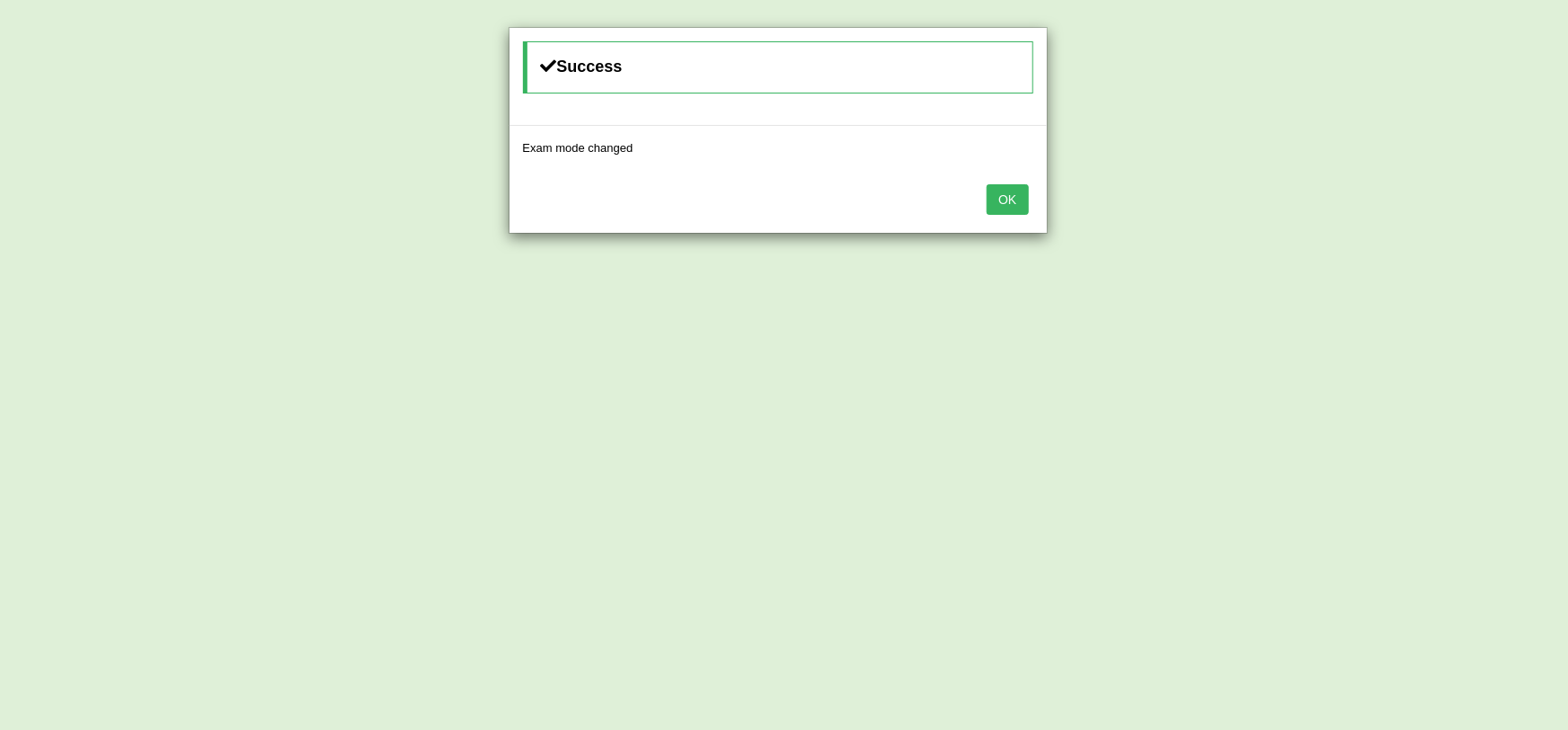 click on "OK" at bounding box center (1007, 200) 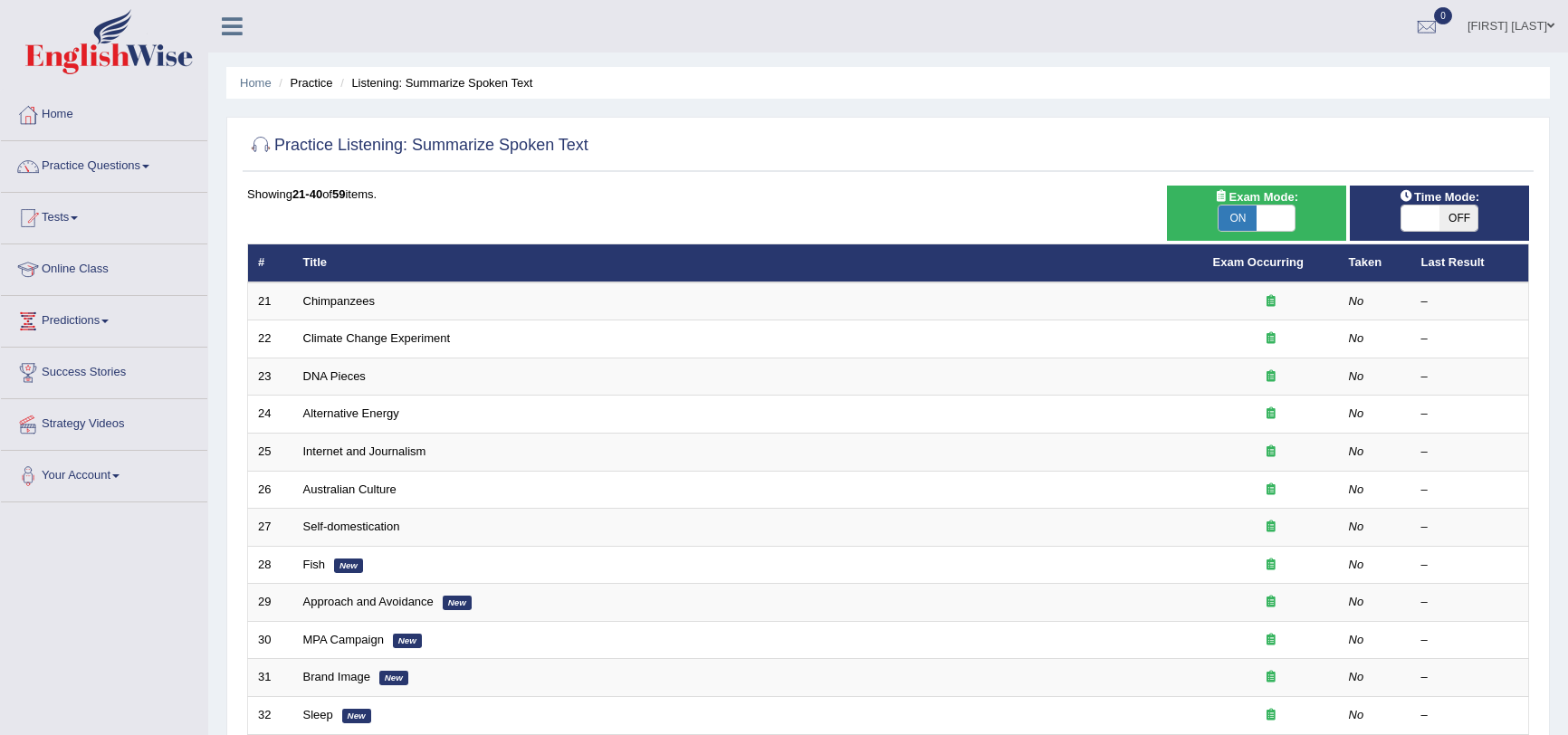 scroll, scrollTop: 0, scrollLeft: 0, axis: both 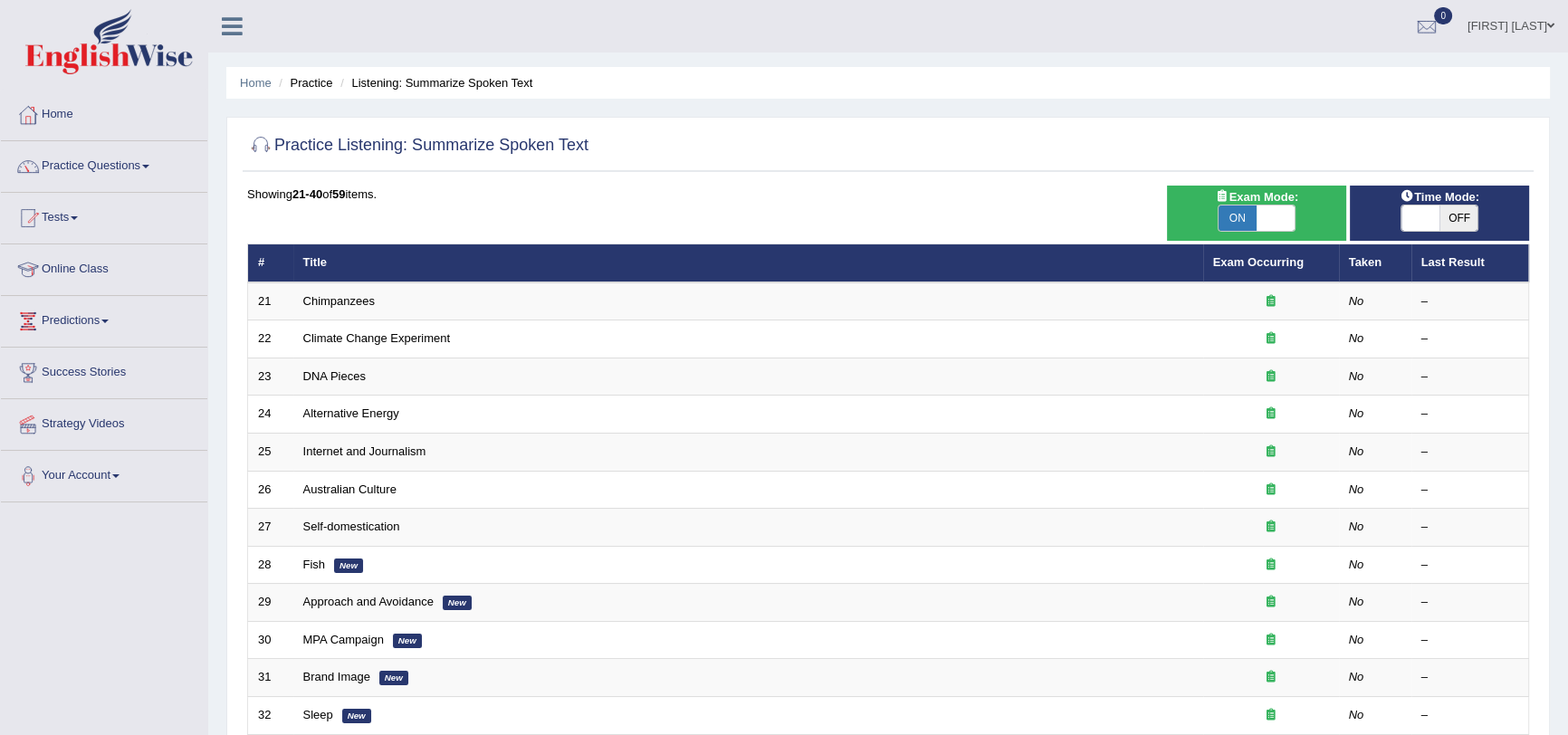 click on "ON" at bounding box center [1238, 218] 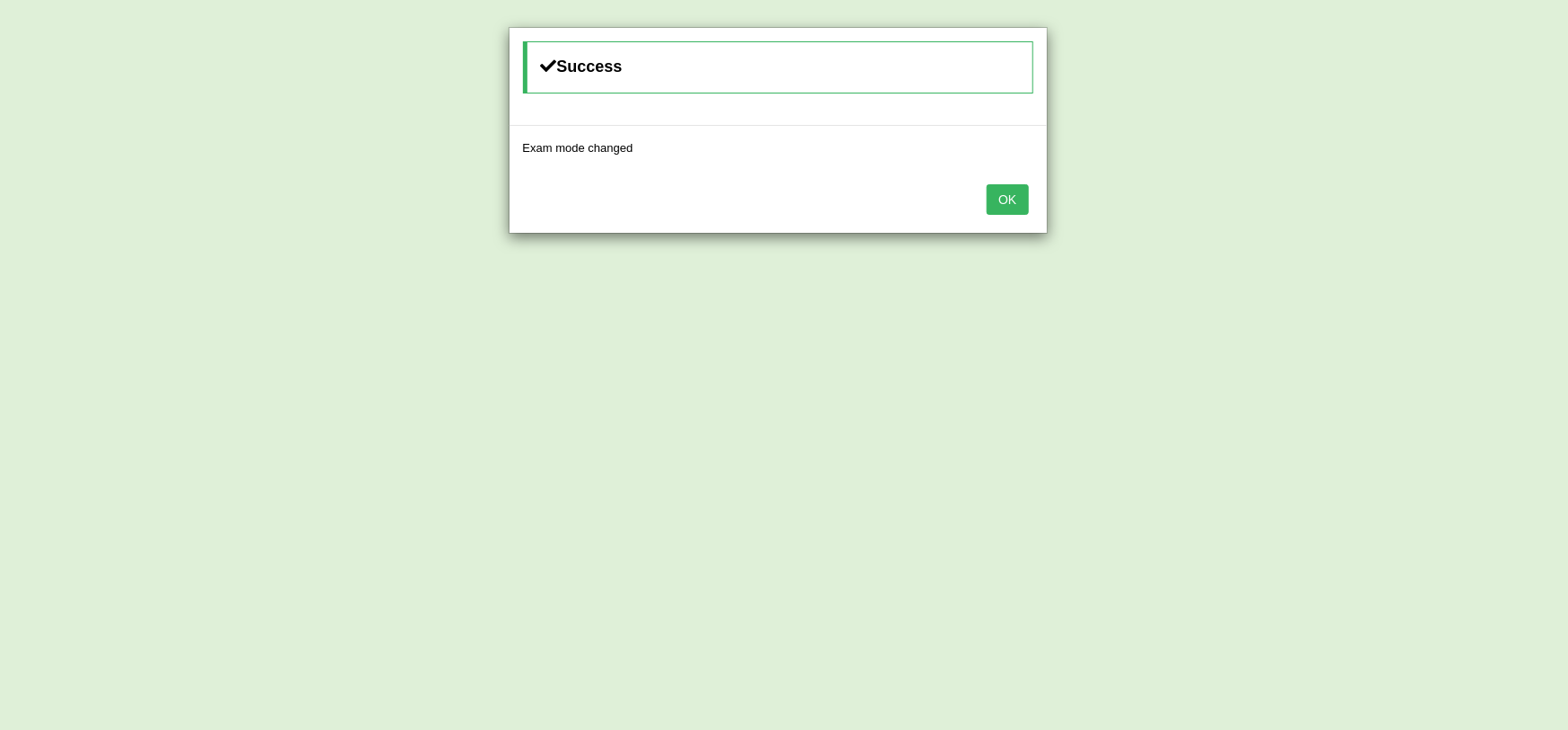 click on "OK" at bounding box center [1007, 200] 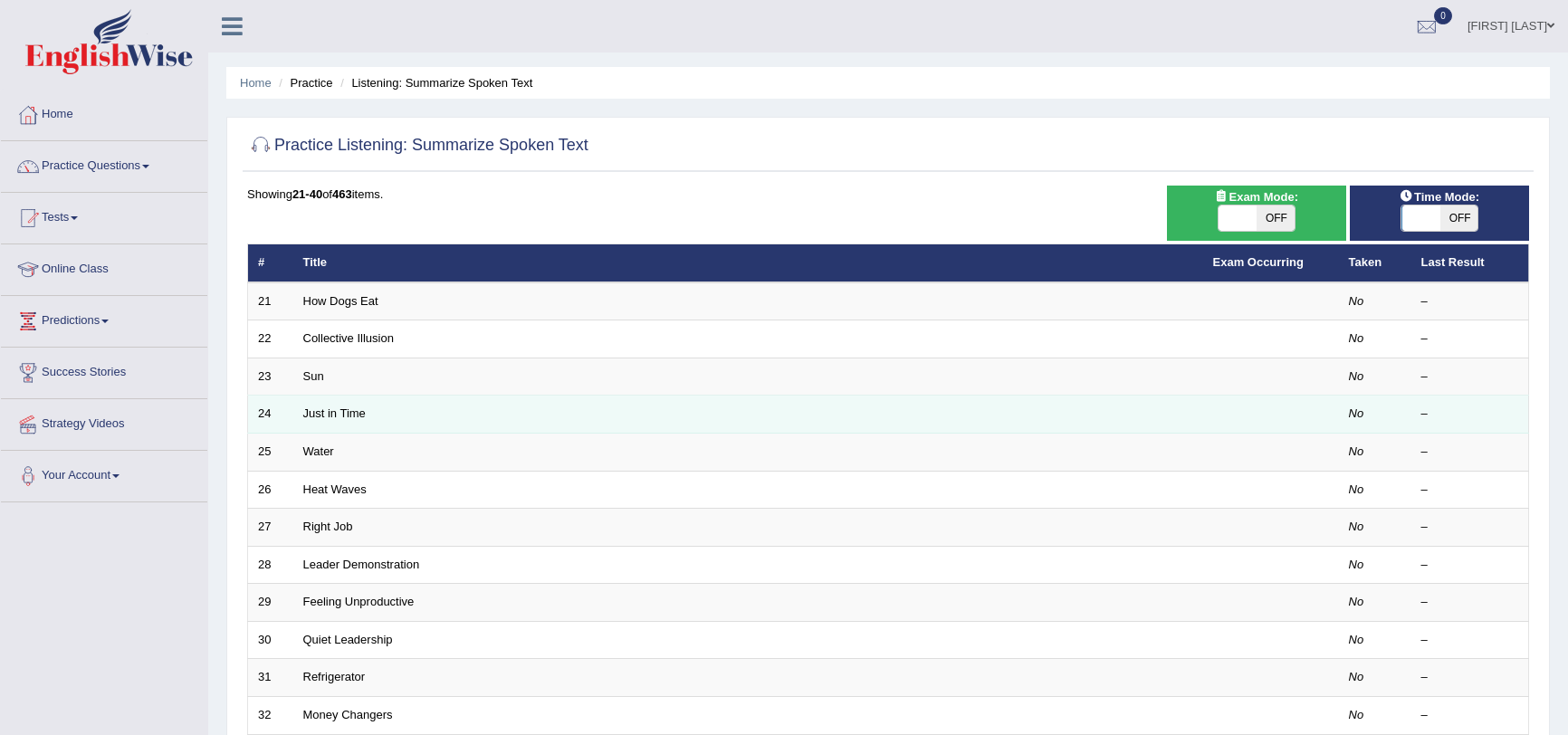 scroll, scrollTop: 0, scrollLeft: 0, axis: both 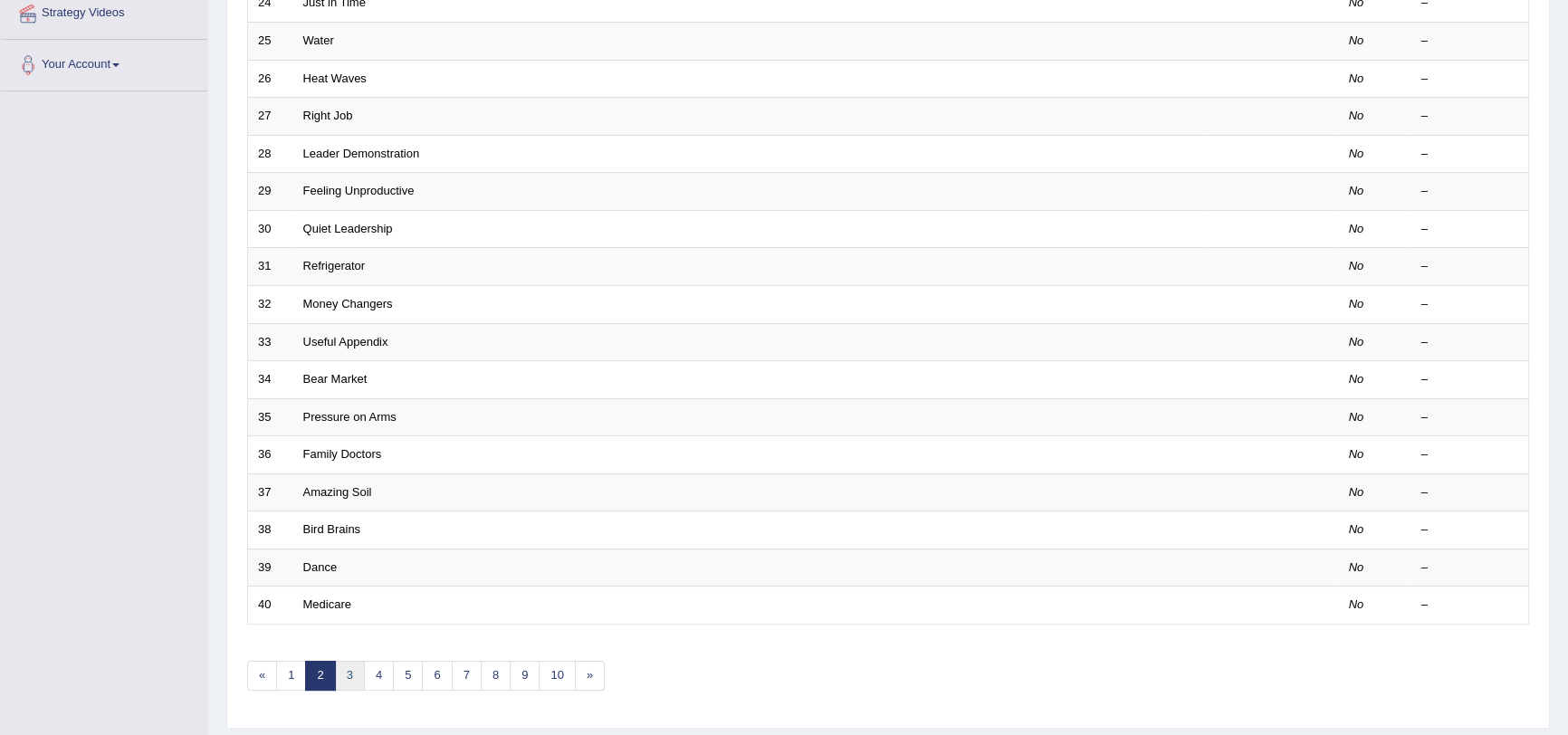 click on "3" at bounding box center [349, 675] 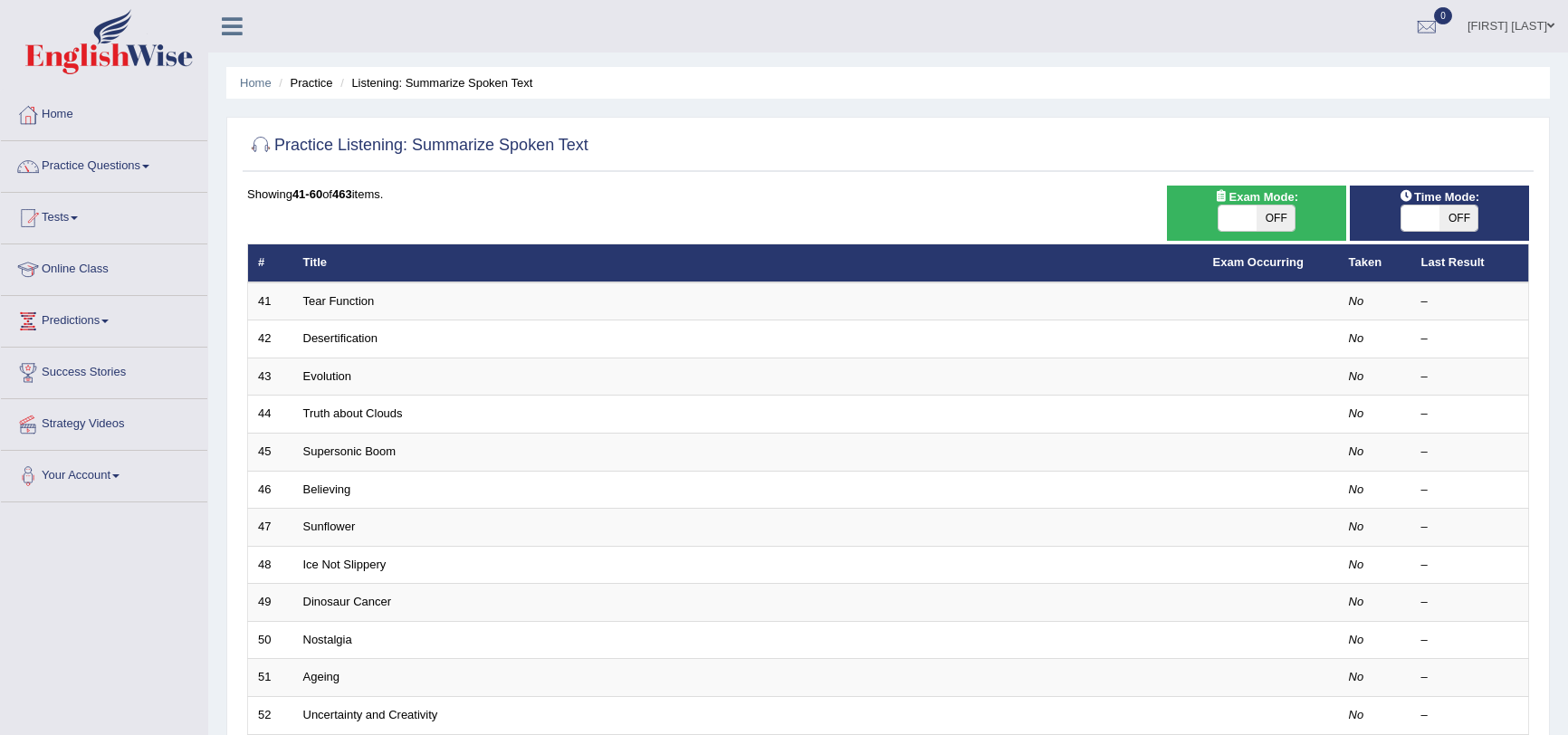 scroll, scrollTop: 0, scrollLeft: 0, axis: both 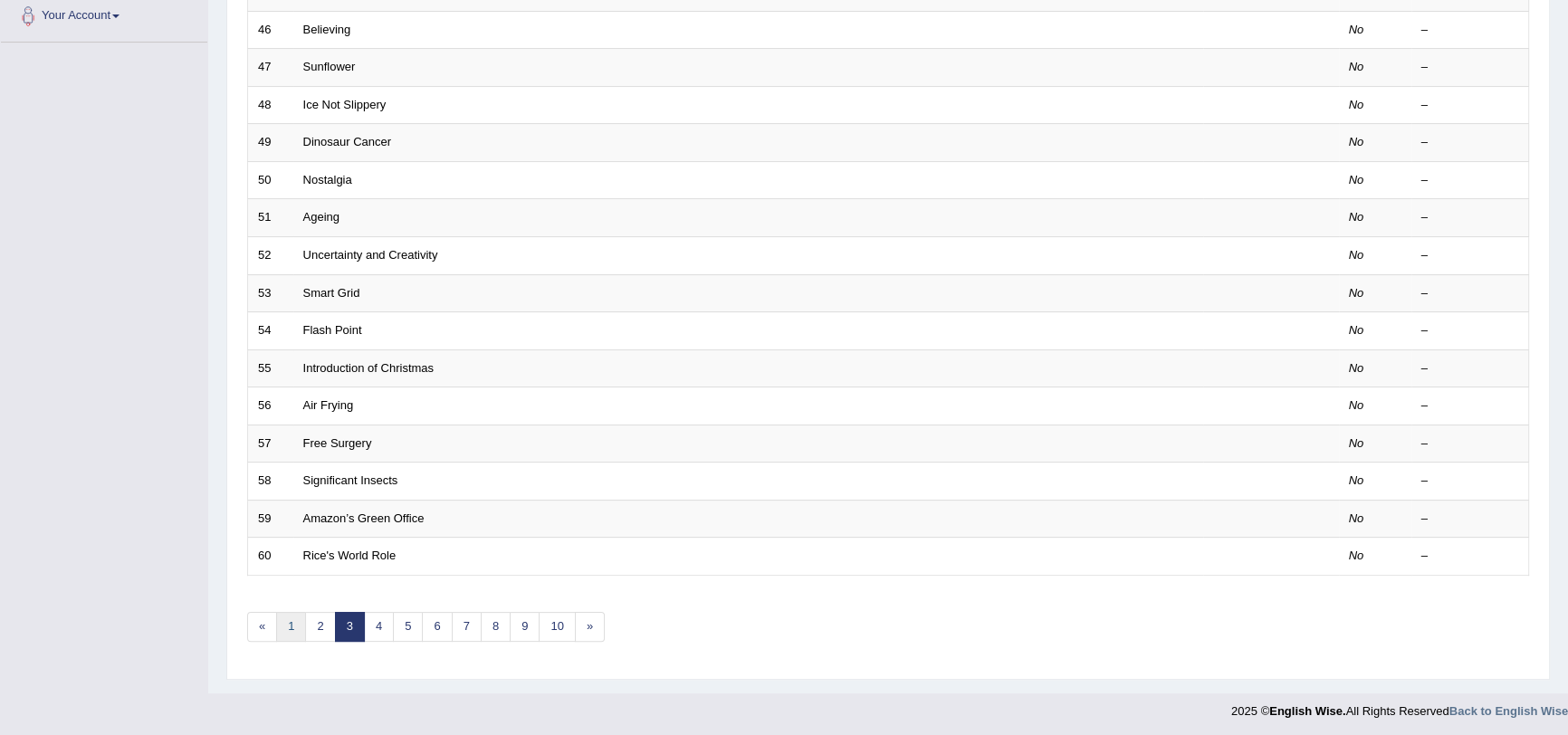 click on "1" at bounding box center (291, 626) 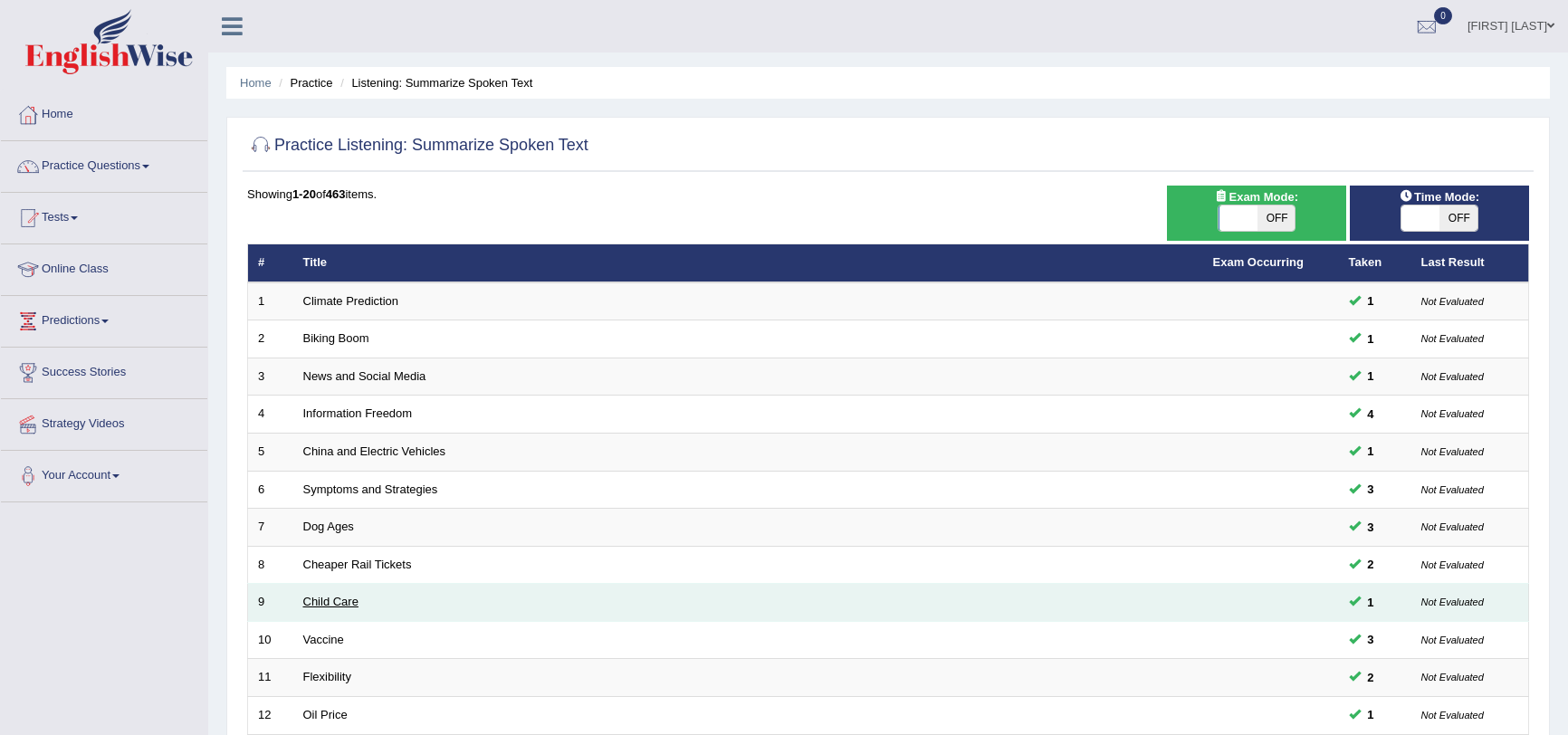 scroll, scrollTop: 0, scrollLeft: 0, axis: both 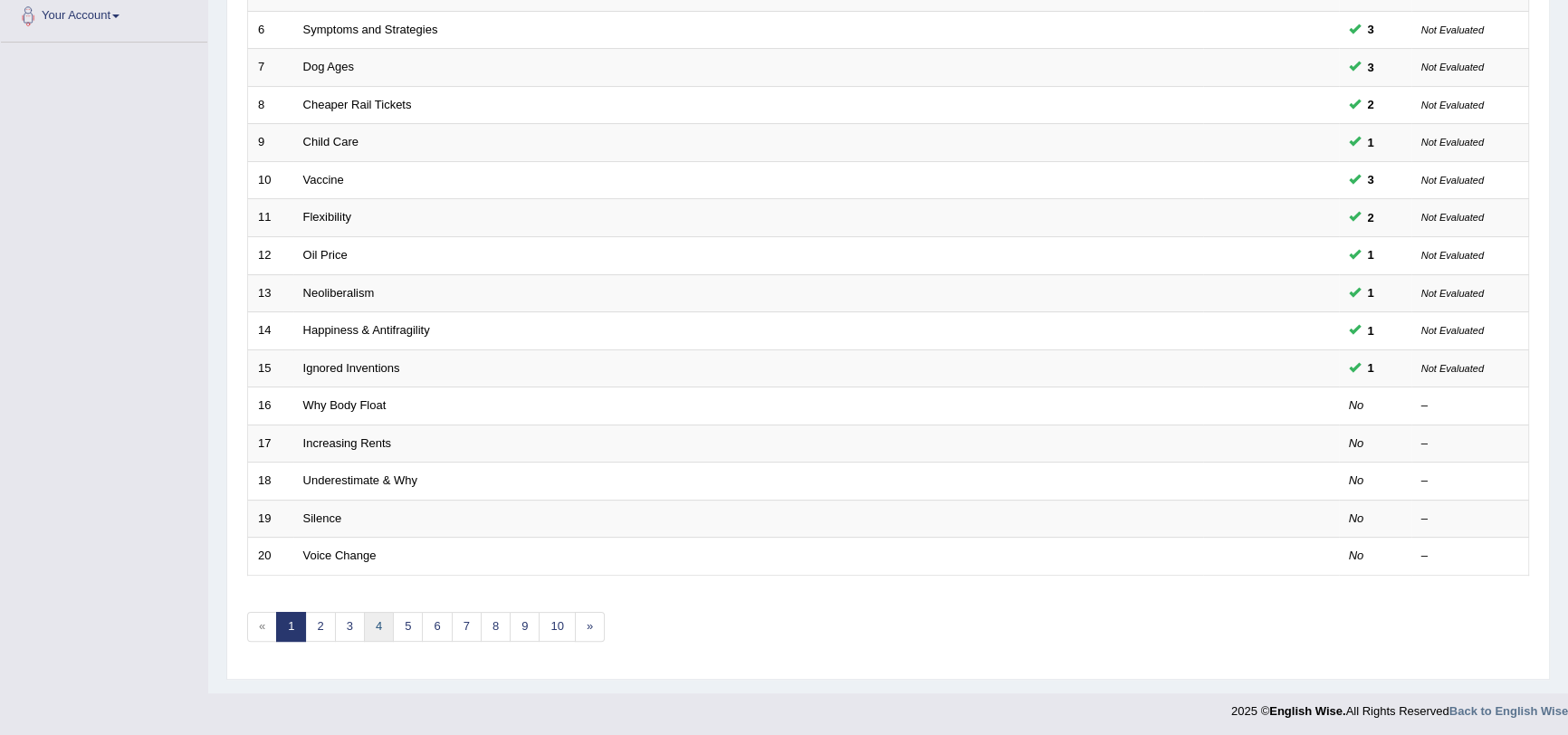 click on "4" at bounding box center [378, 626] 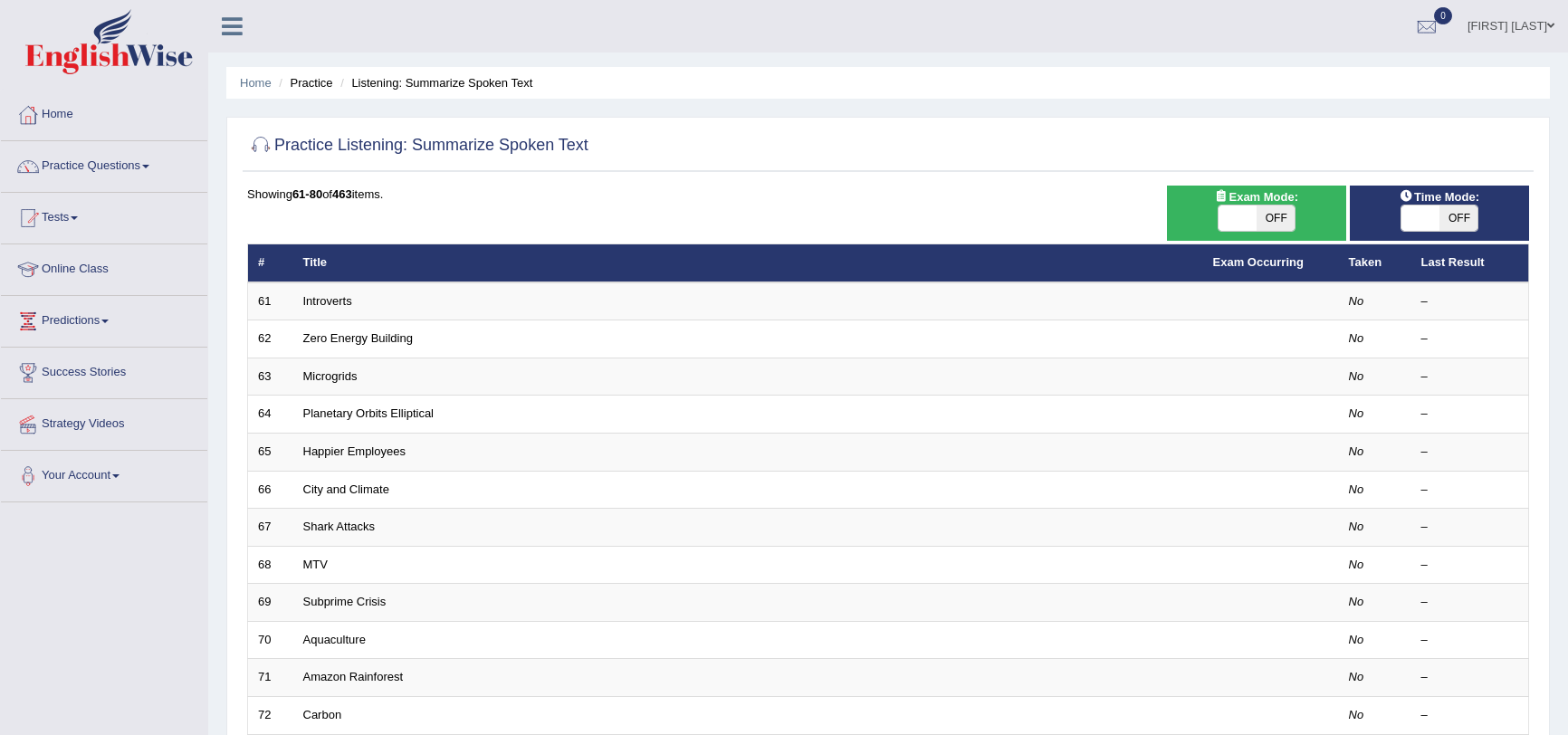 scroll, scrollTop: 0, scrollLeft: 0, axis: both 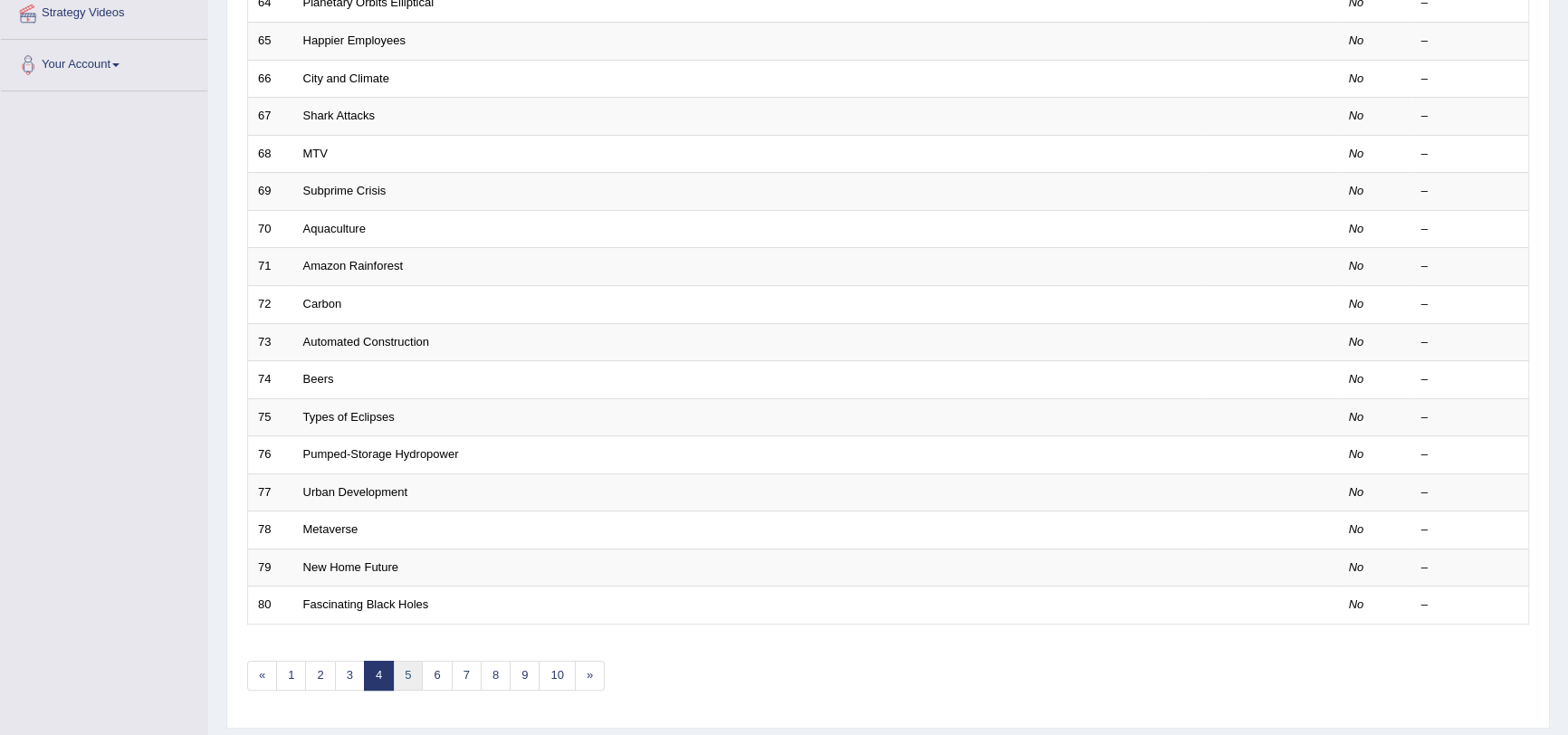 click on "5" at bounding box center [407, 675] 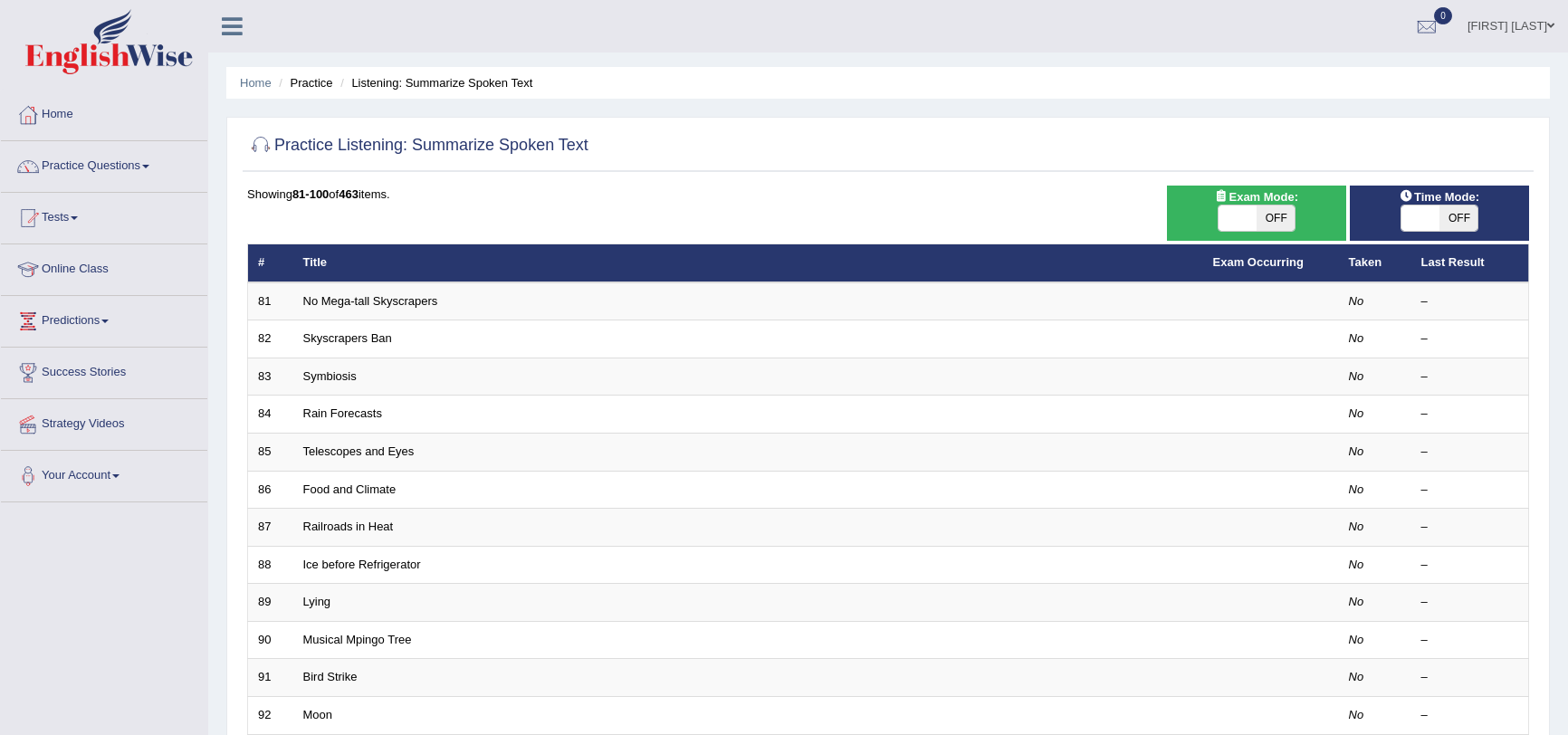scroll, scrollTop: 0, scrollLeft: 0, axis: both 